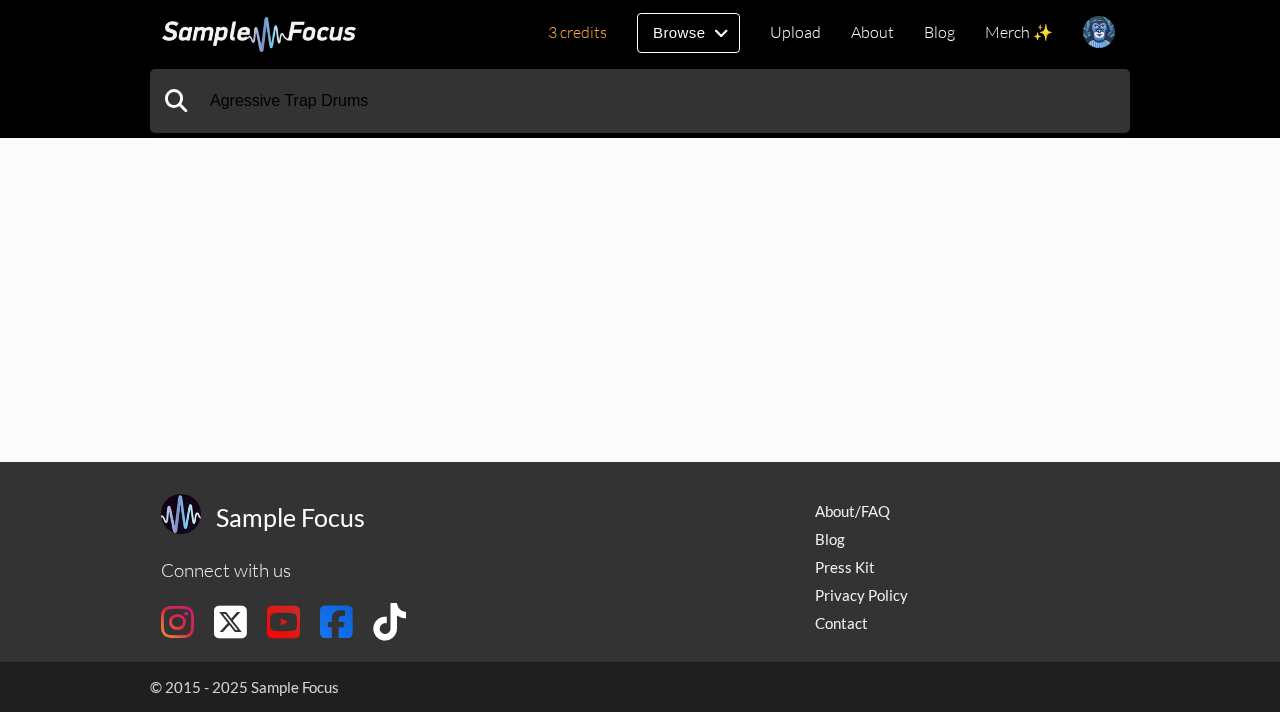 scroll, scrollTop: 0, scrollLeft: 0, axis: both 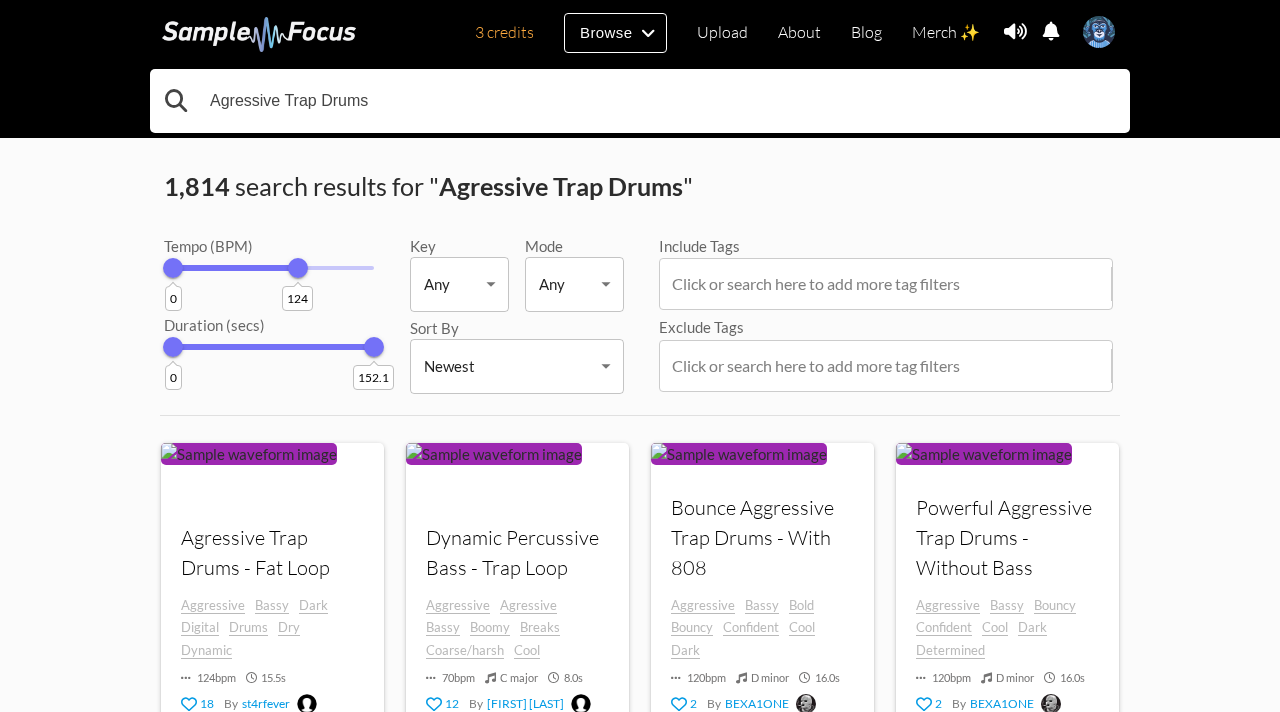 click on "Agressive Trap Drums" at bounding box center [640, 101] 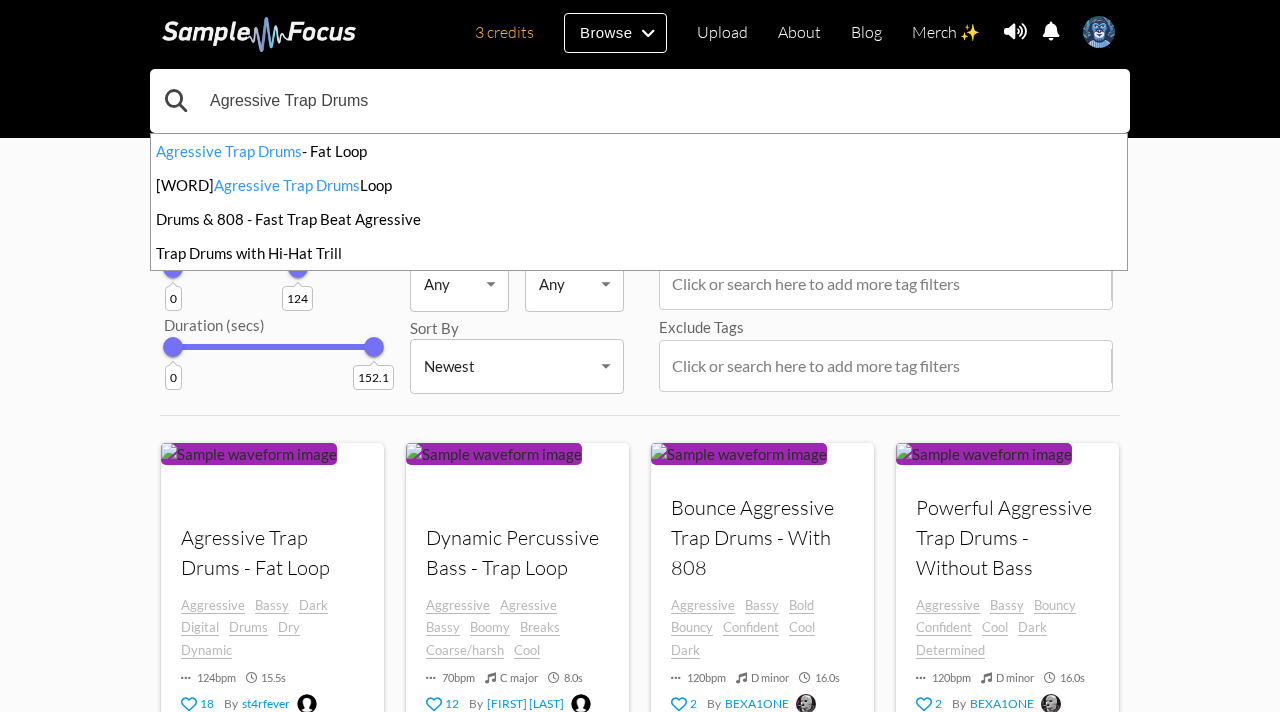 click on "Agressive Trap Drums" at bounding box center (640, 101) 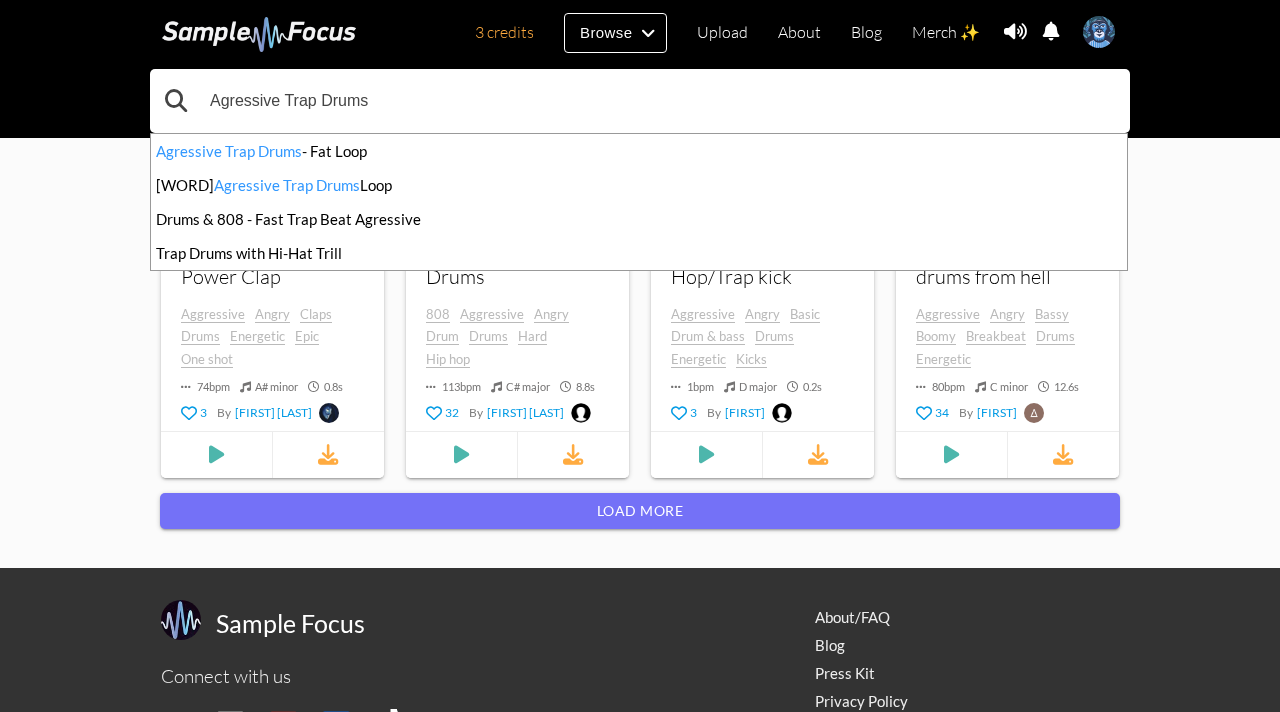 scroll, scrollTop: 1734, scrollLeft: 0, axis: vertical 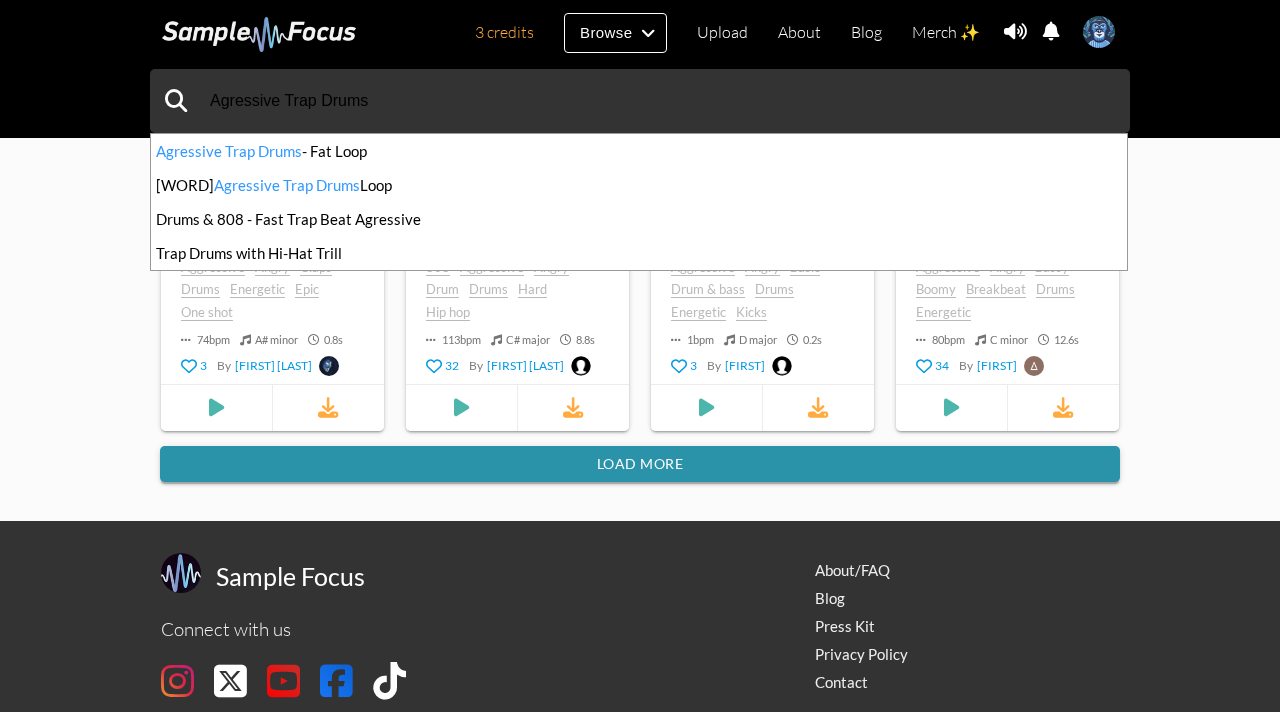 click on "Load more" at bounding box center (640, 464) 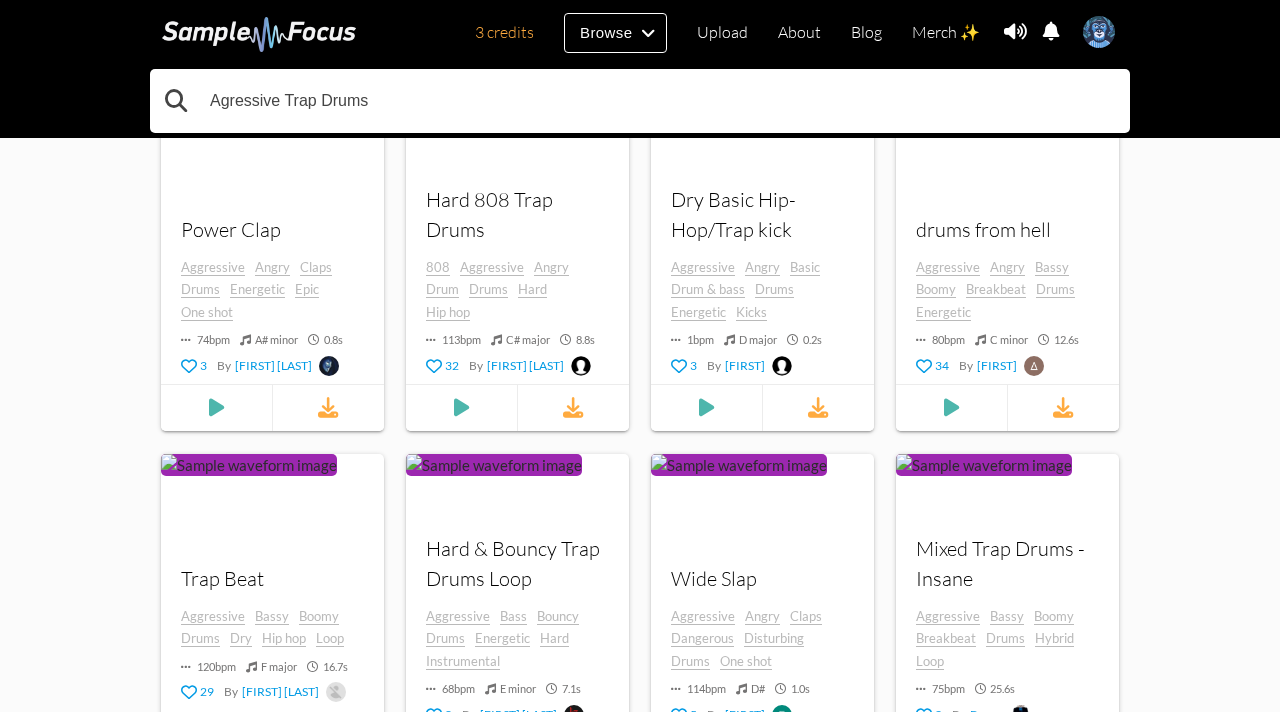 click on "Agressive Trap Drums" at bounding box center (640, 101) 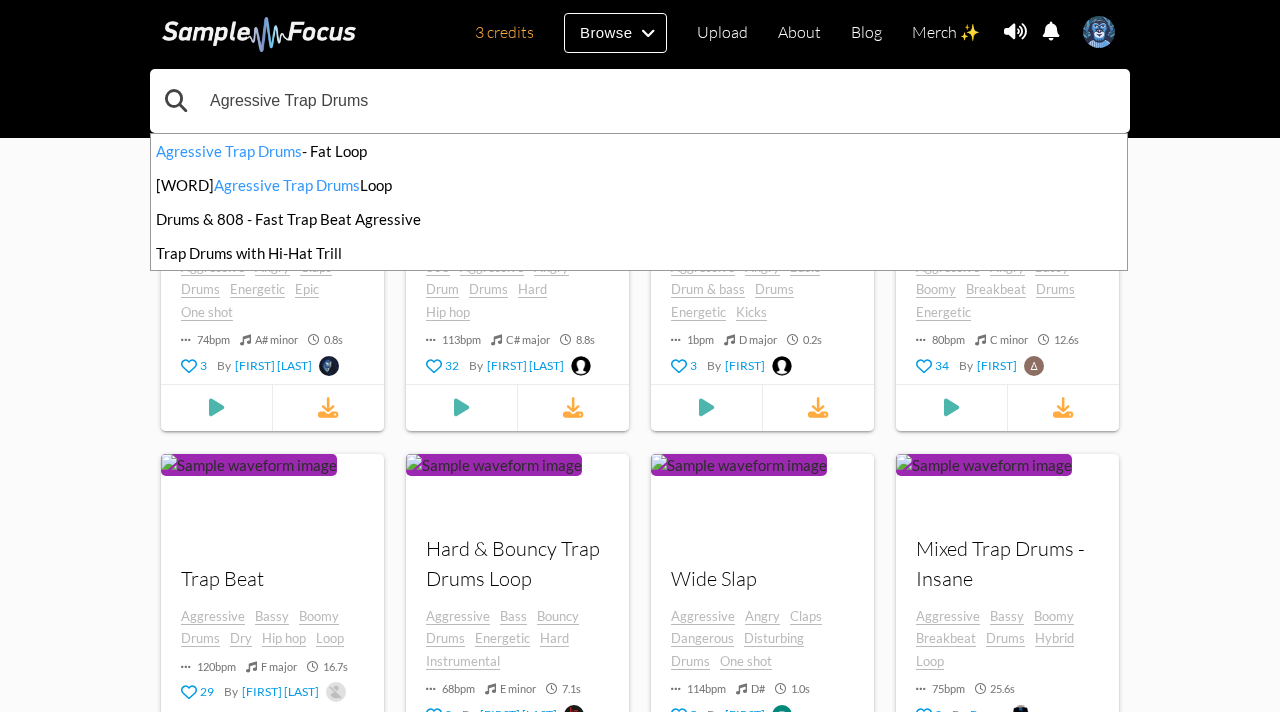 click on "Agressive Trap Drums" at bounding box center [640, 101] 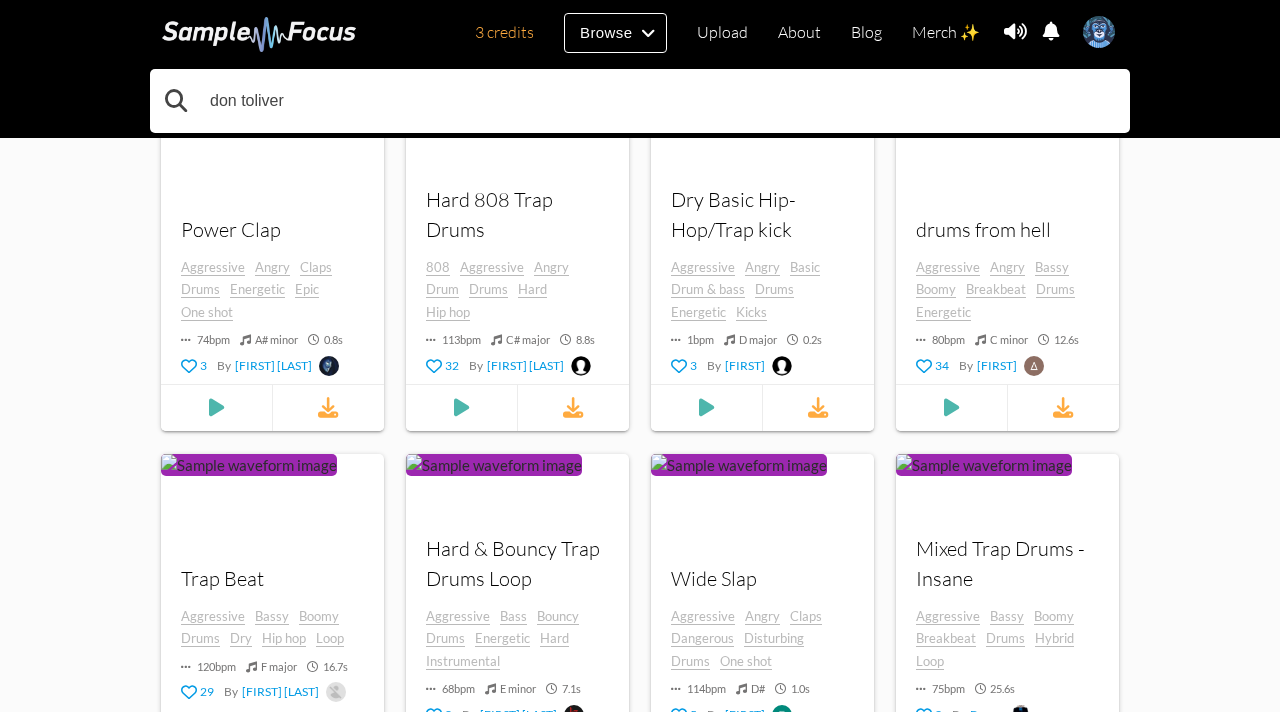 type on "don toliver" 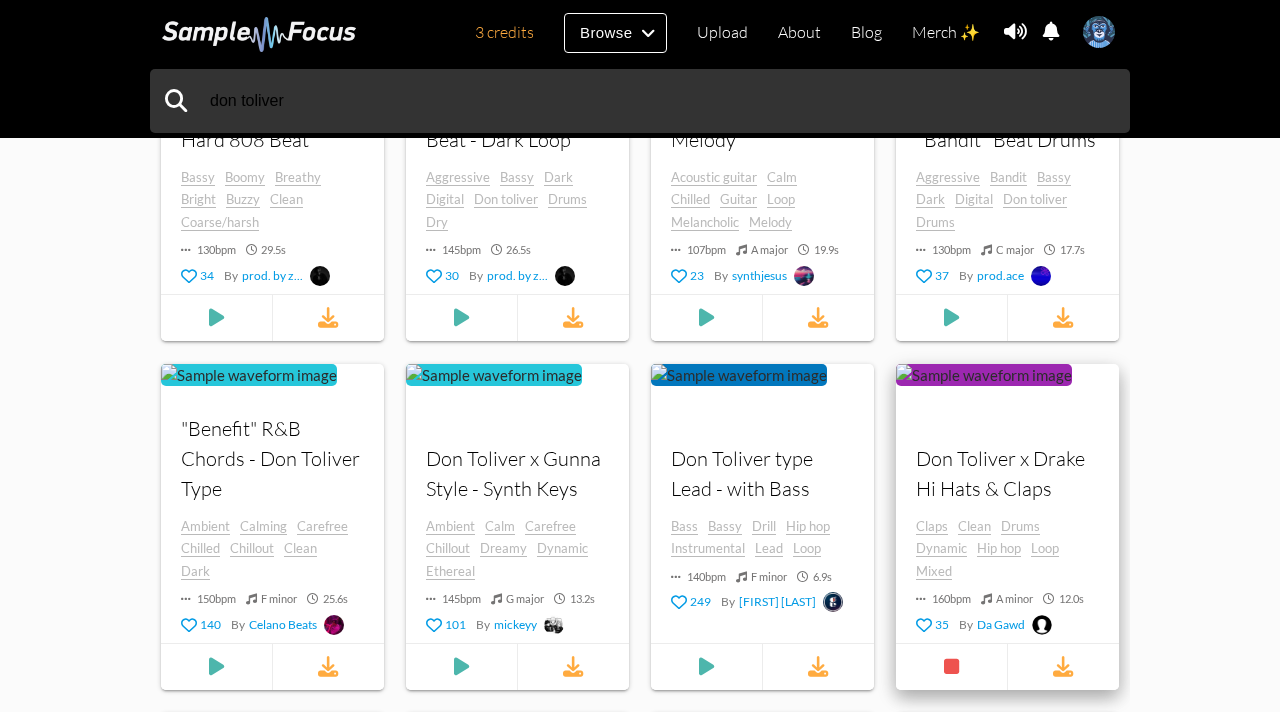 scroll, scrollTop: 1138, scrollLeft: 0, axis: vertical 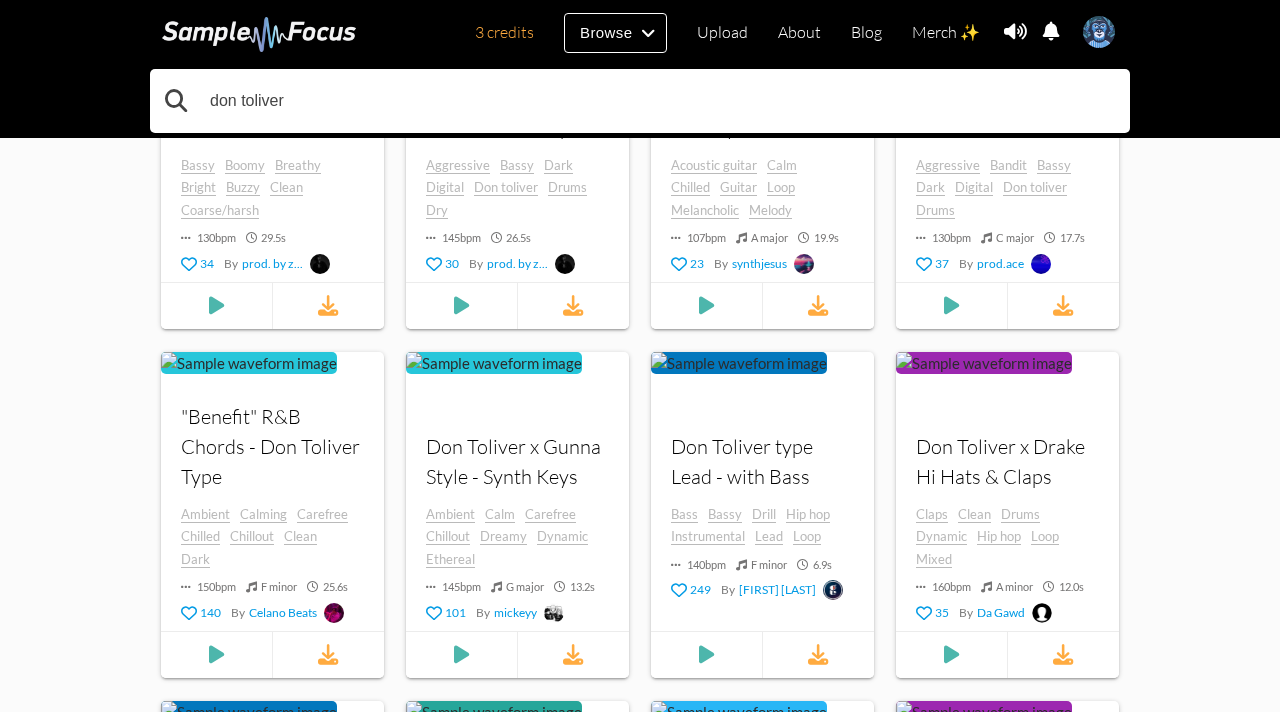 click on "don toliver" at bounding box center [640, 101] 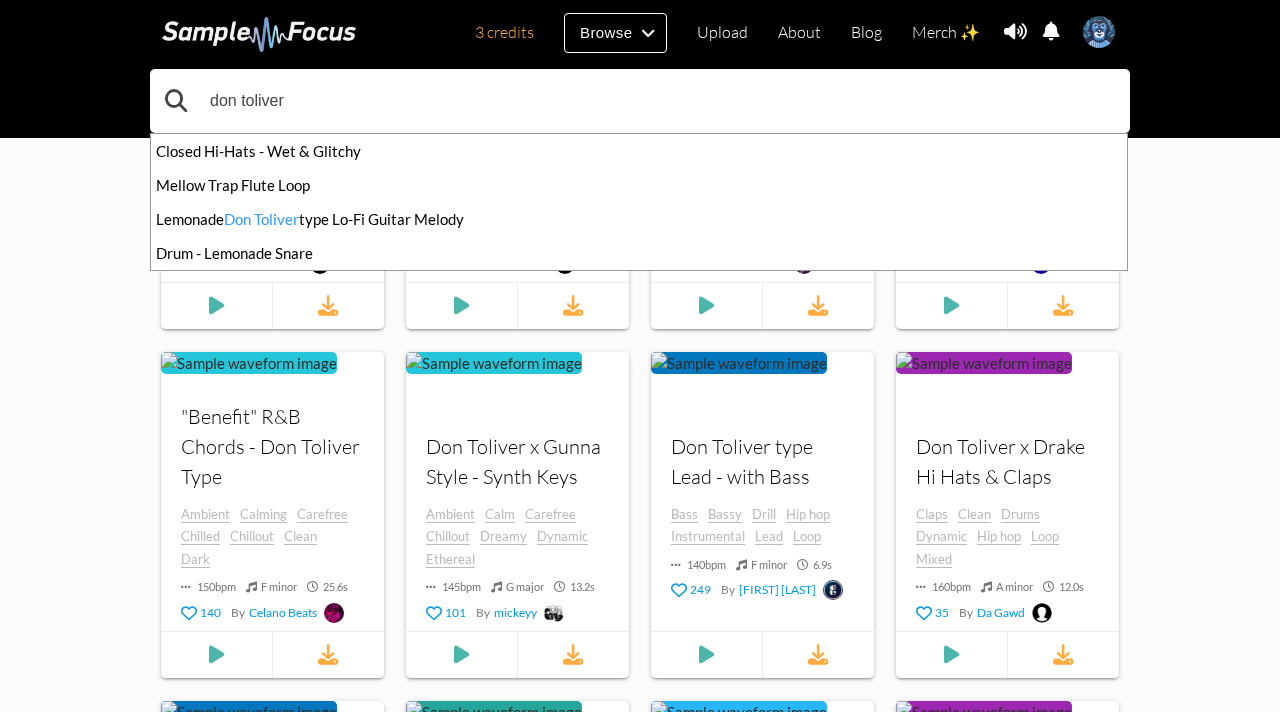 click on "don toliver" at bounding box center [640, 101] 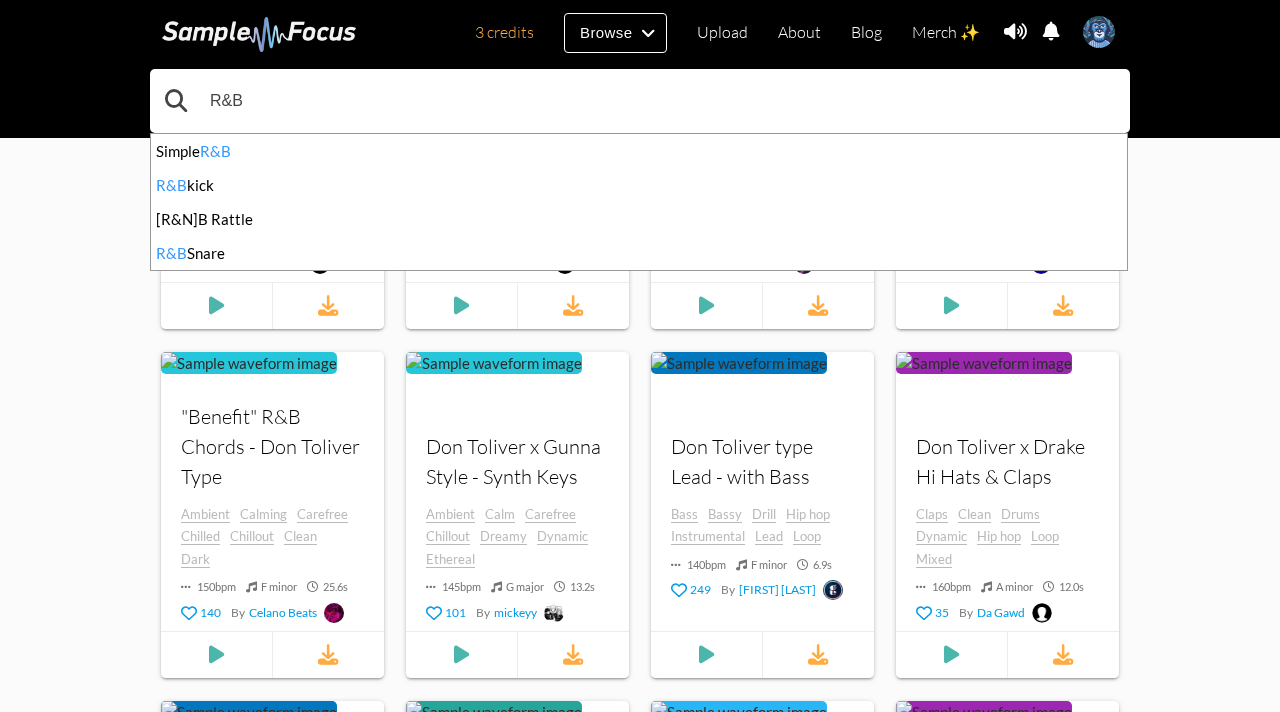type on "R&B" 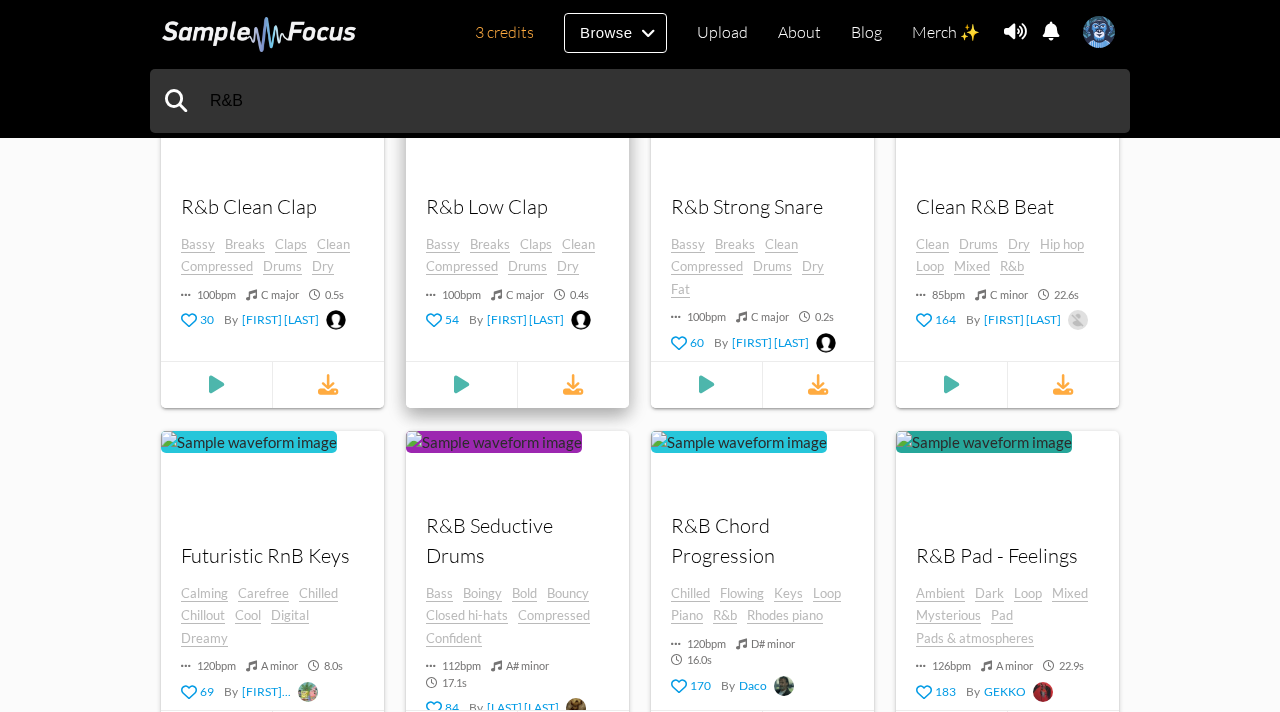scroll, scrollTop: 1979, scrollLeft: 0, axis: vertical 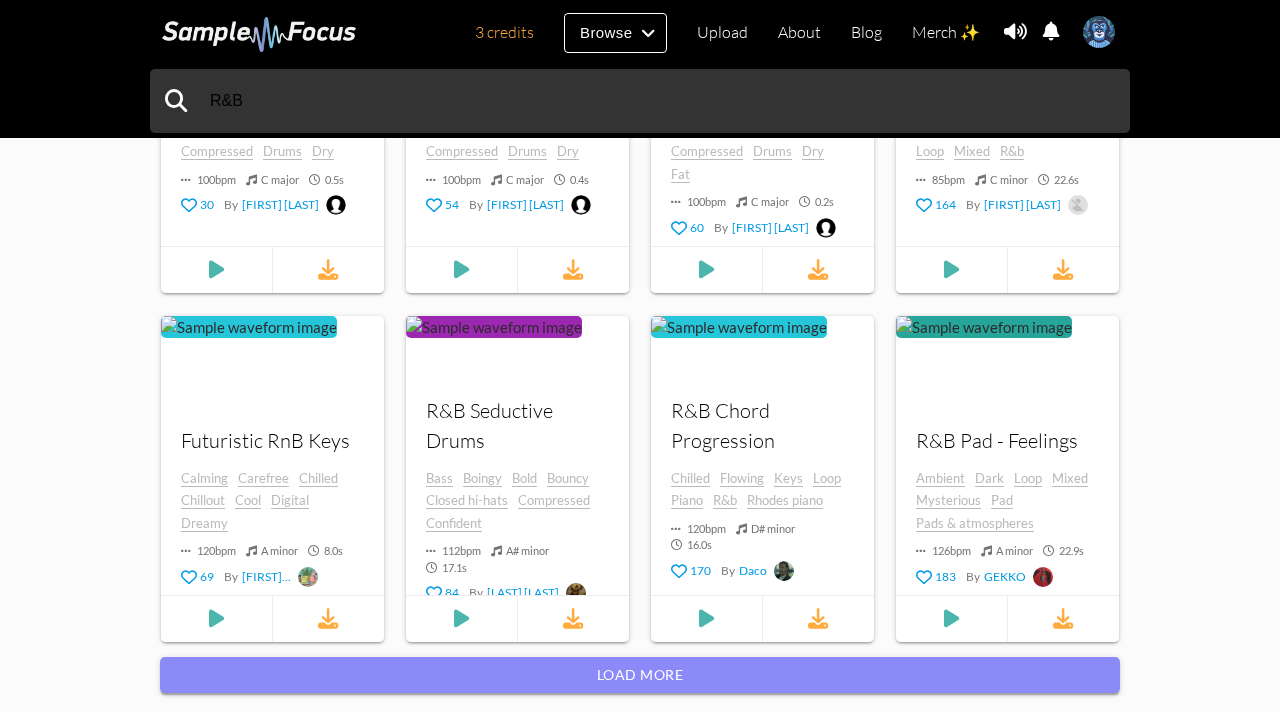 click on "Load more" at bounding box center [640, 675] 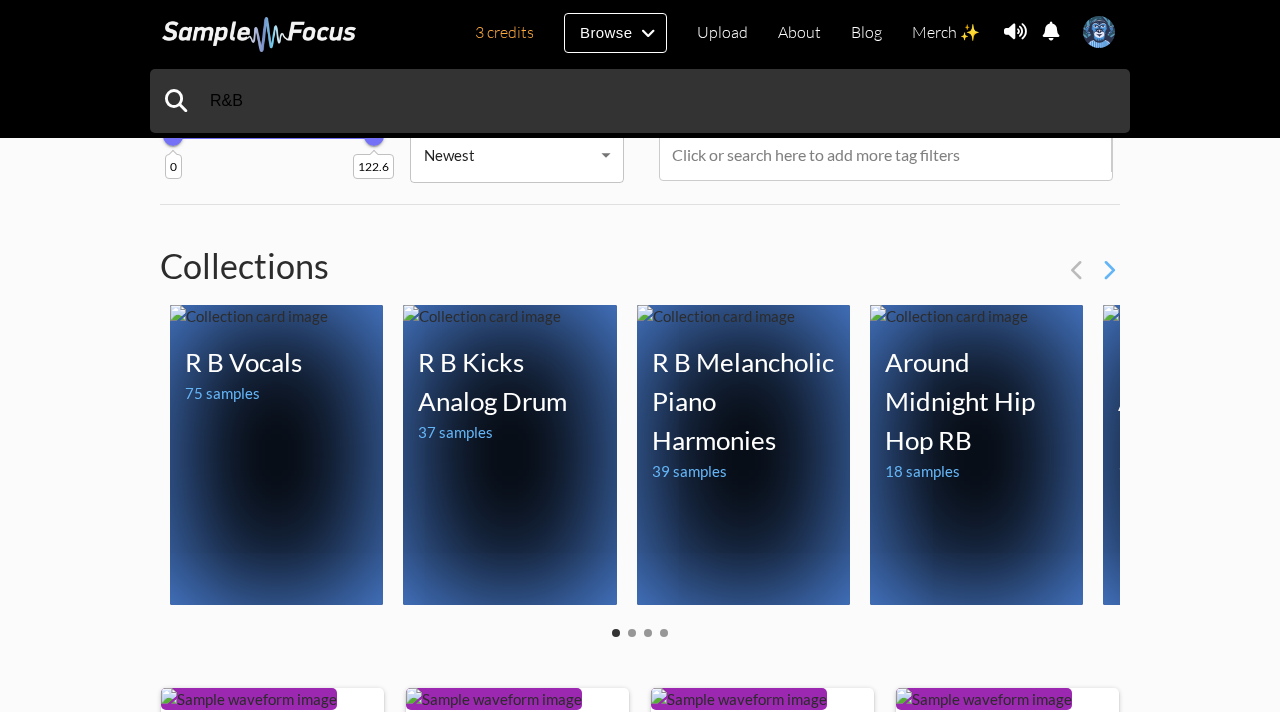 scroll, scrollTop: 0, scrollLeft: 0, axis: both 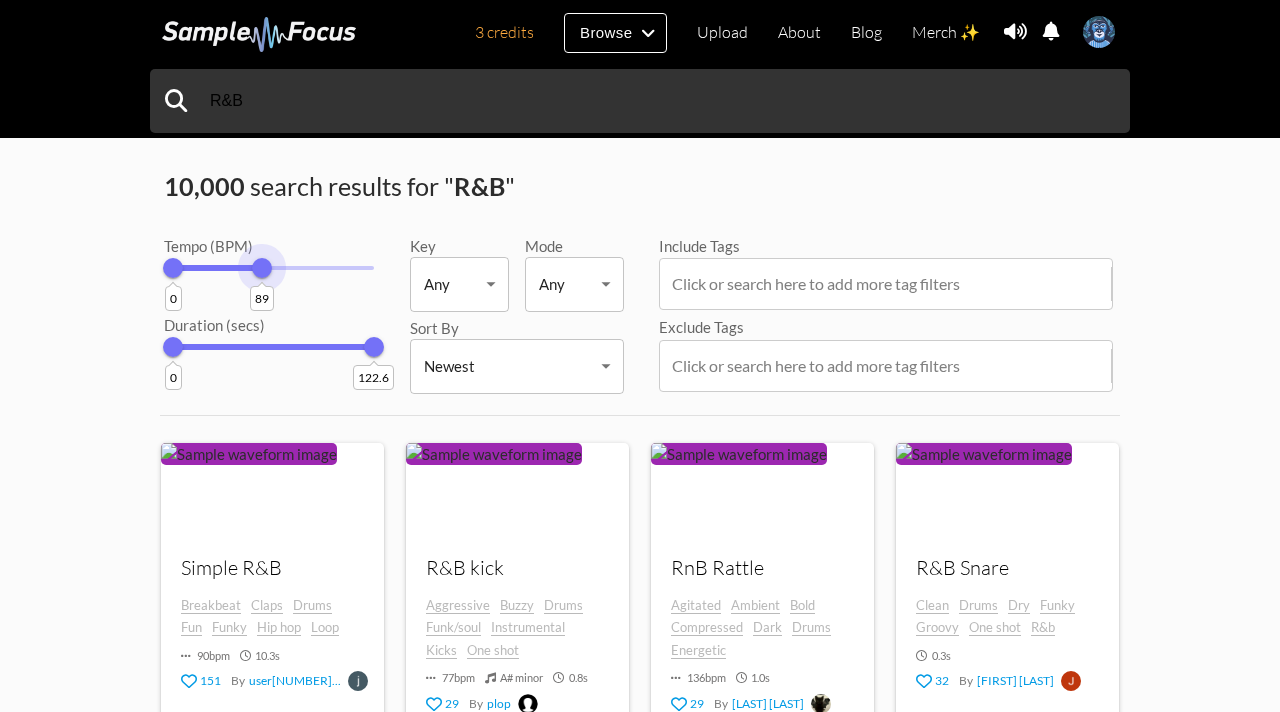 drag, startPoint x: 370, startPoint y: 271, endPoint x: 261, endPoint y: 357, distance: 138.84163 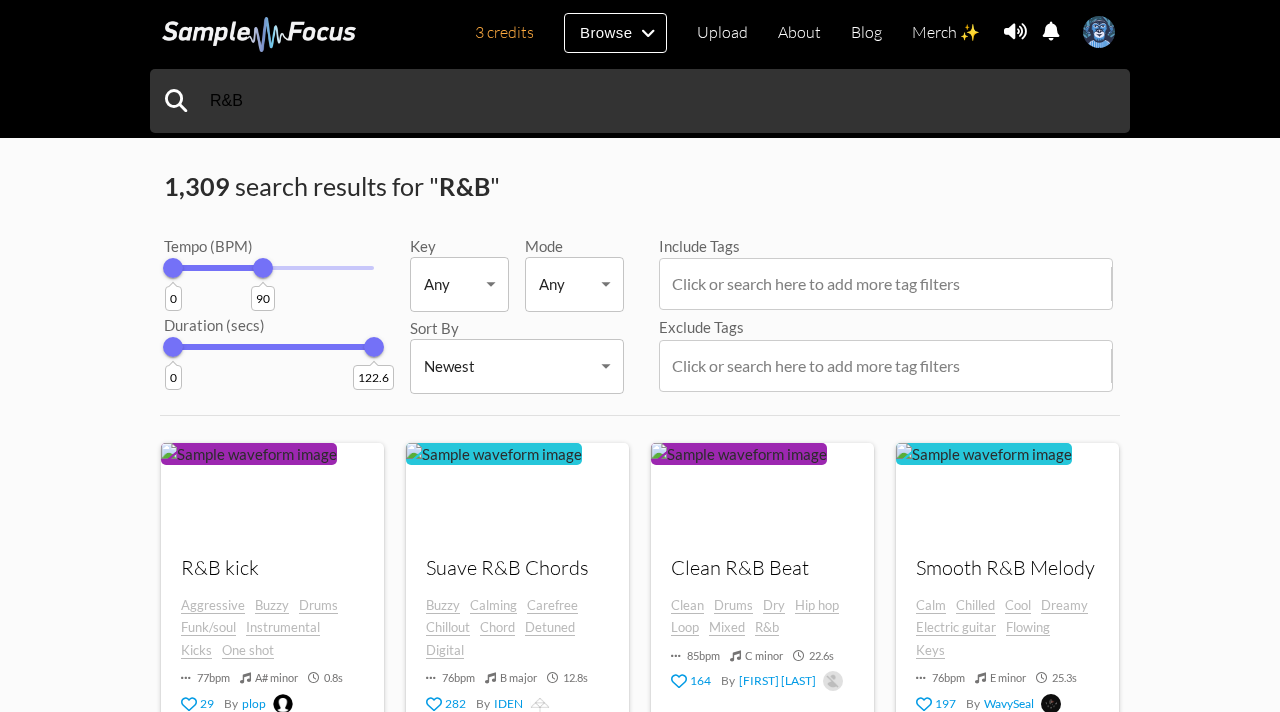 click on "90" at bounding box center (263, 268) 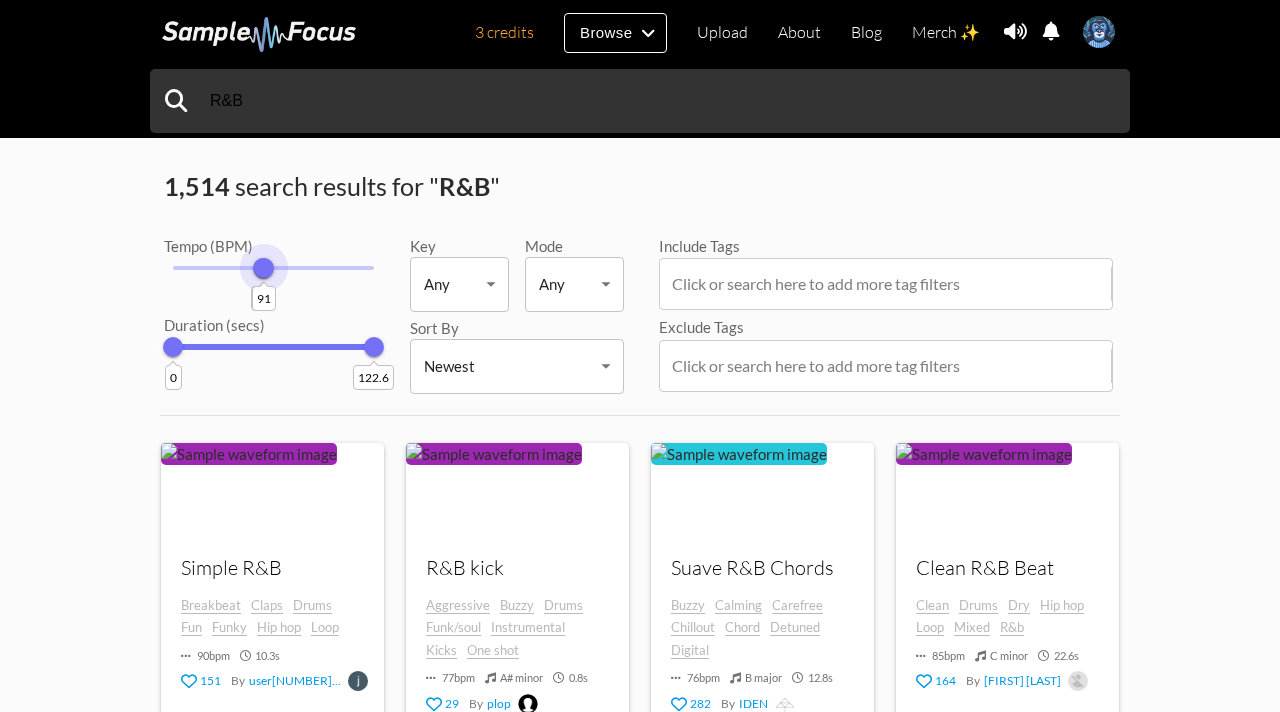 drag, startPoint x: 171, startPoint y: 275, endPoint x: 264, endPoint y: 280, distance: 93.13431 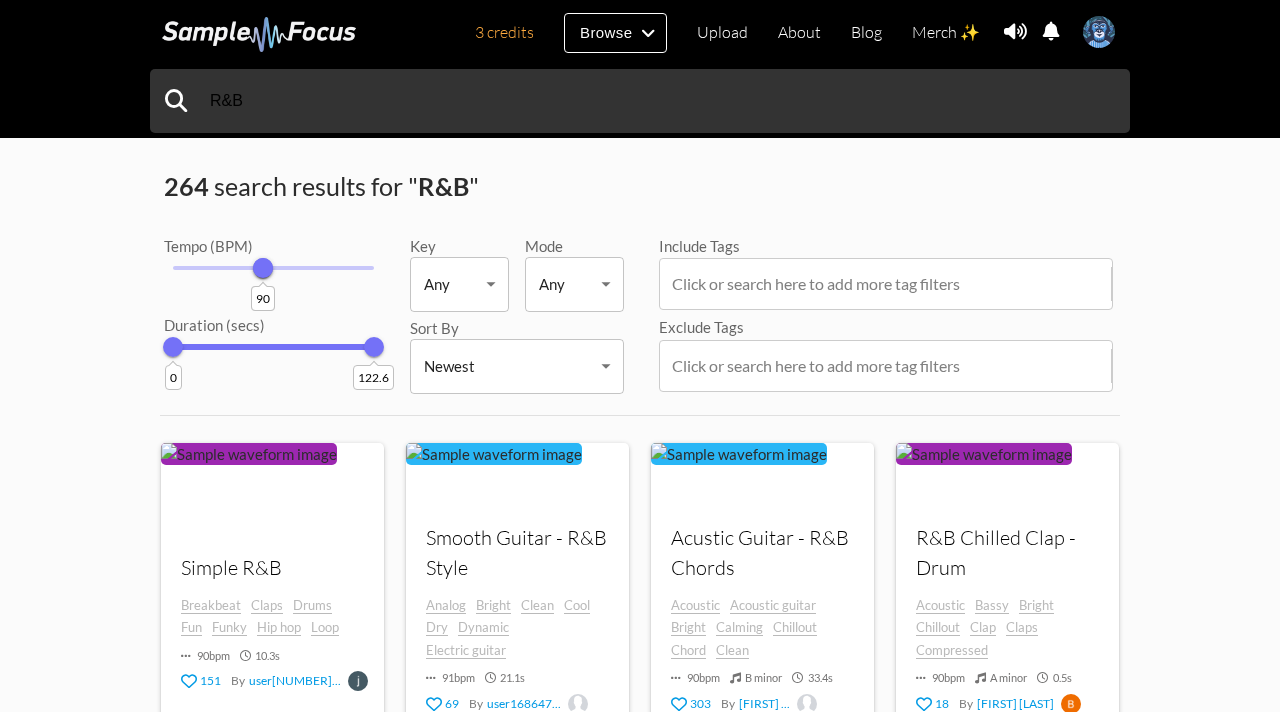 click on "90 90" at bounding box center [273, 268] 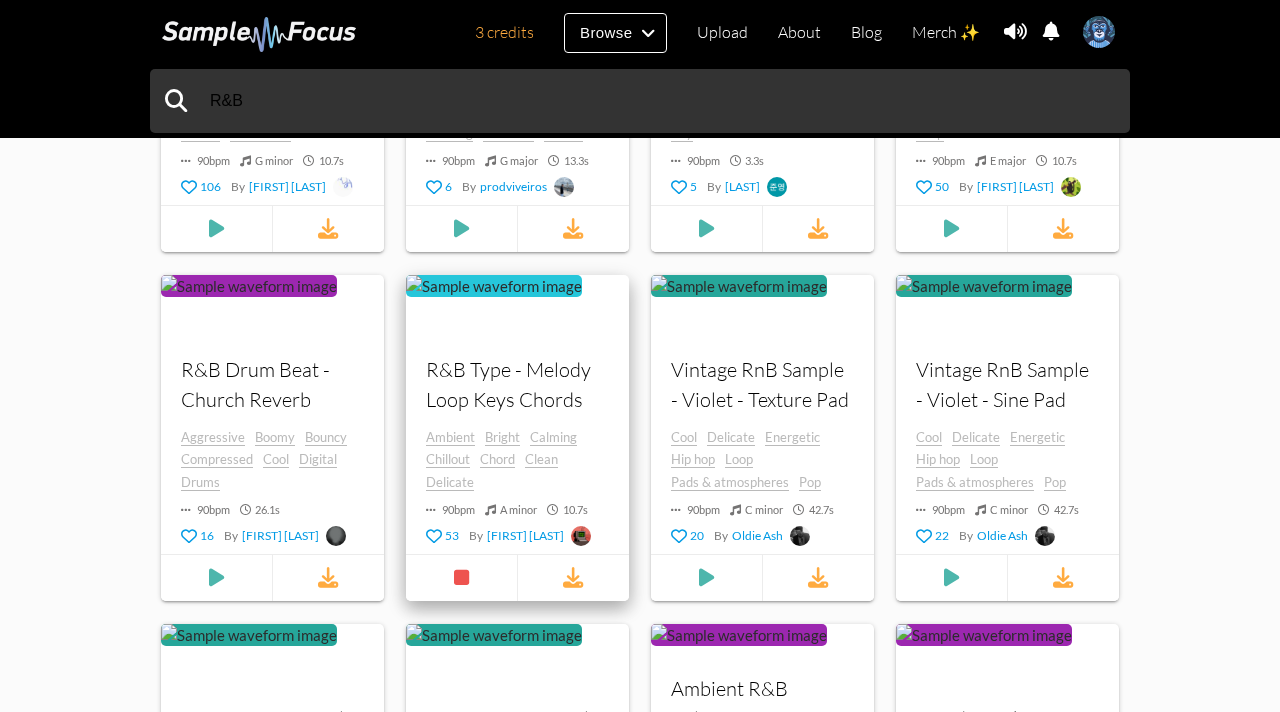 scroll, scrollTop: 886, scrollLeft: 0, axis: vertical 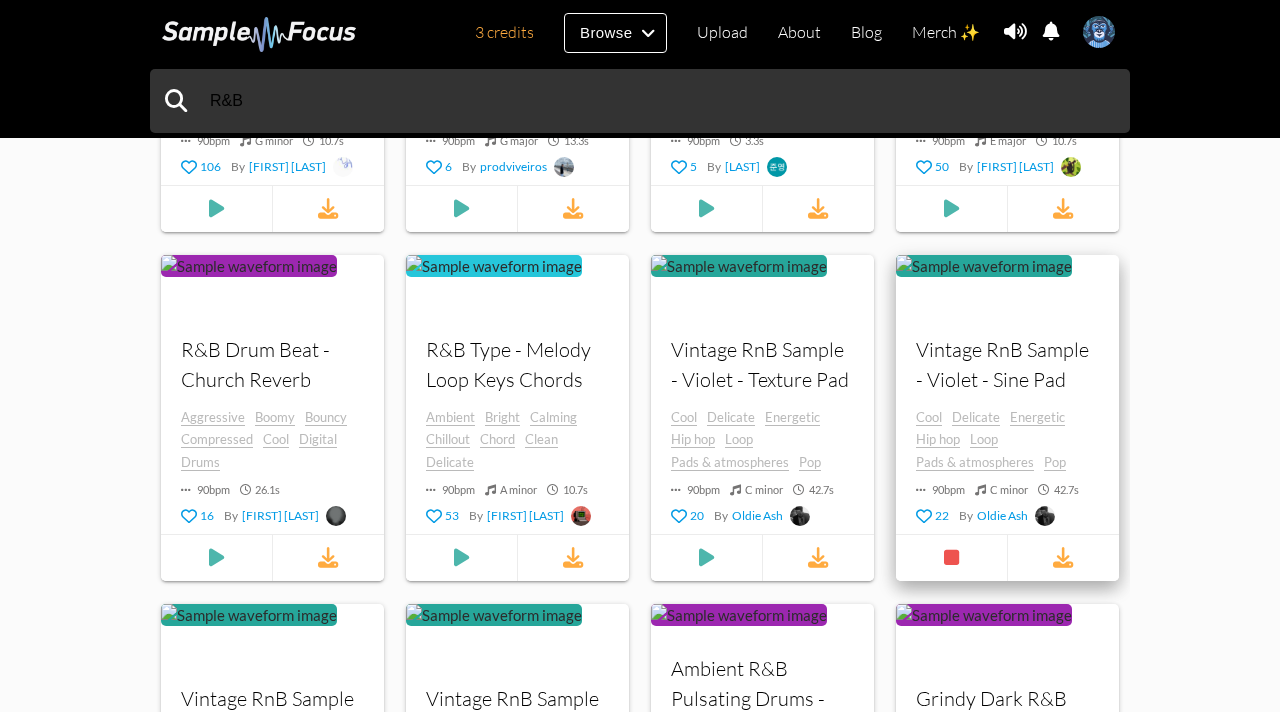 click on "Vintage RnB Sample - Violet - Sine Pad" at bounding box center (1007, 364) 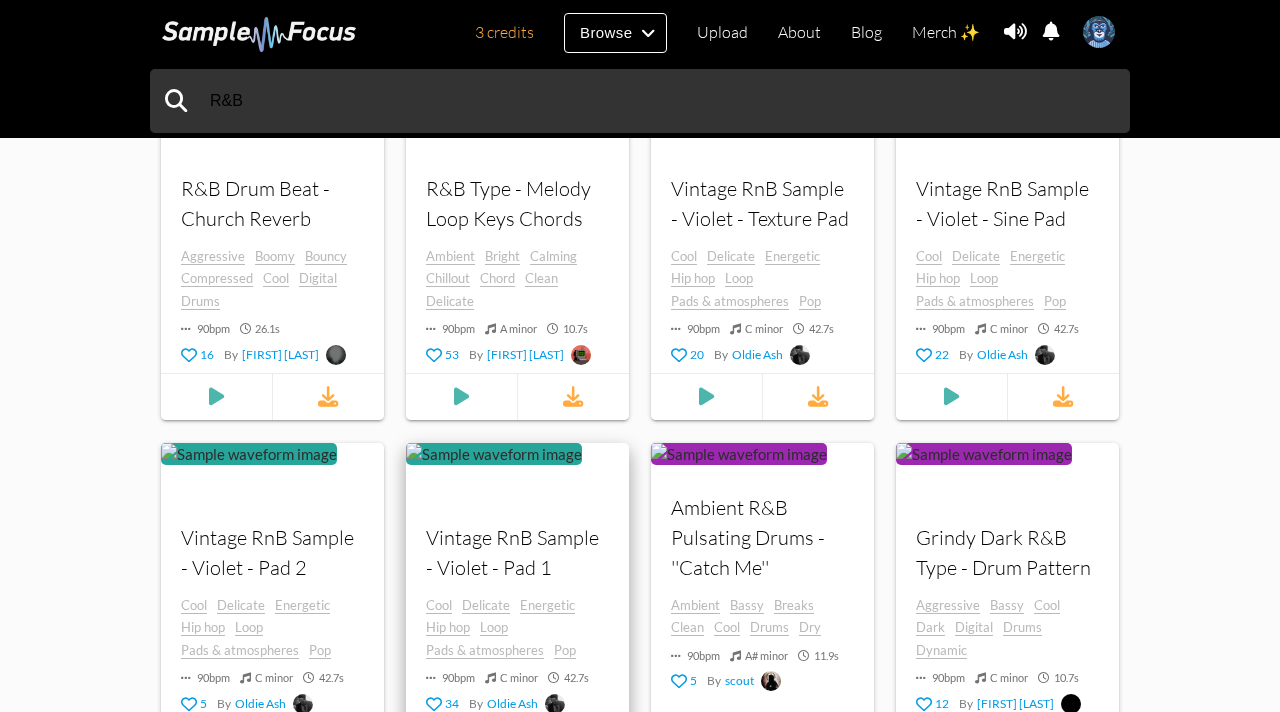 scroll, scrollTop: 1133, scrollLeft: 0, axis: vertical 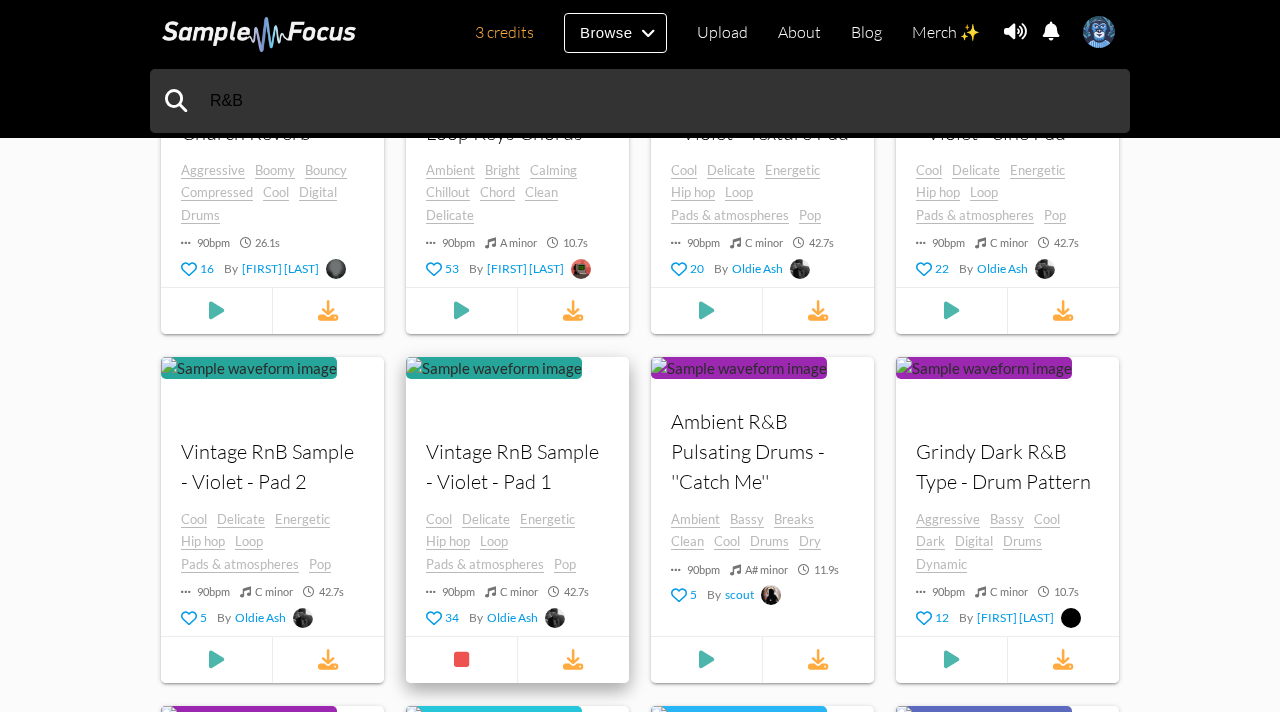 click on "Vintage RnB Sample - Violet - Pad 1" at bounding box center [517, 466] 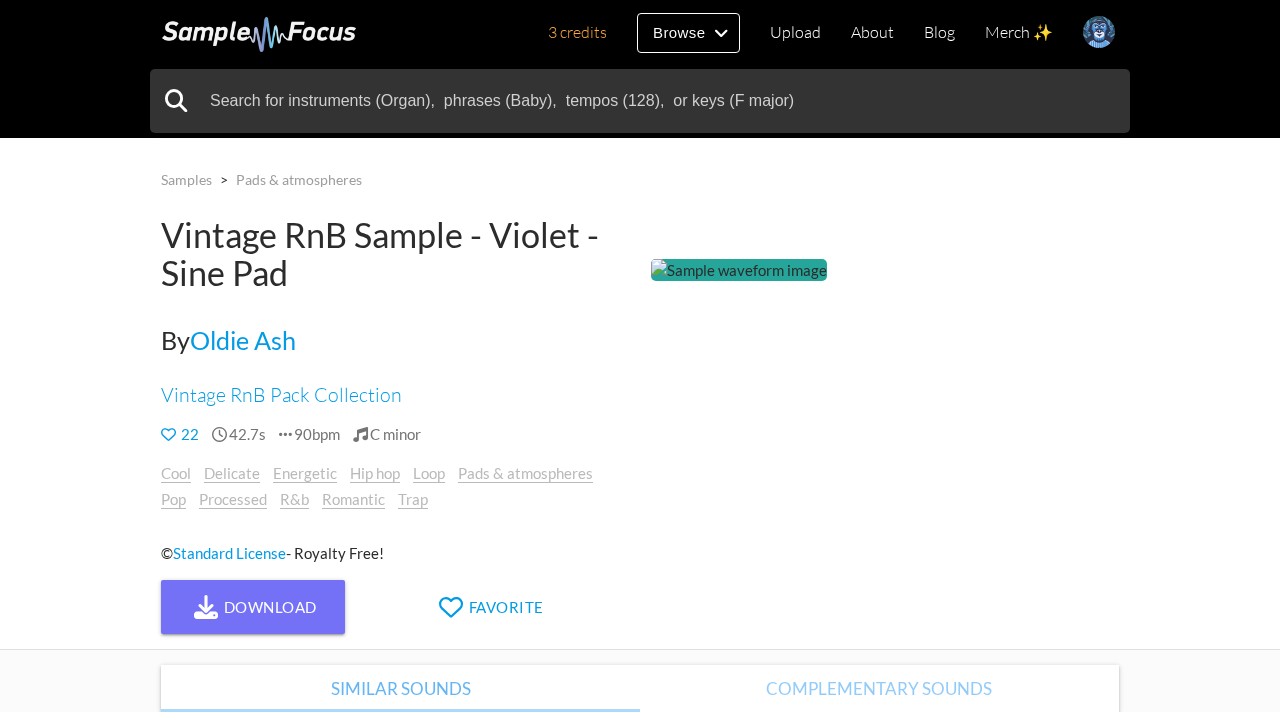 scroll, scrollTop: 0, scrollLeft: 0, axis: both 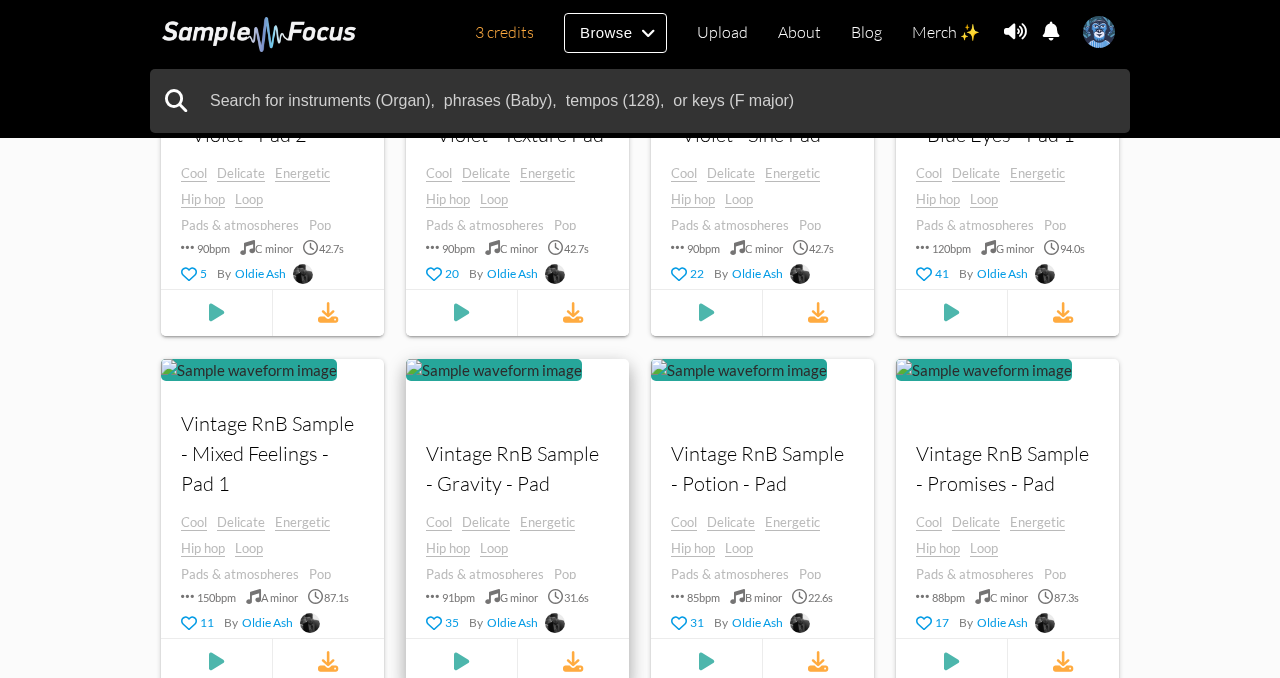 click on "Oldie Ash" at bounding box center (260, 274) 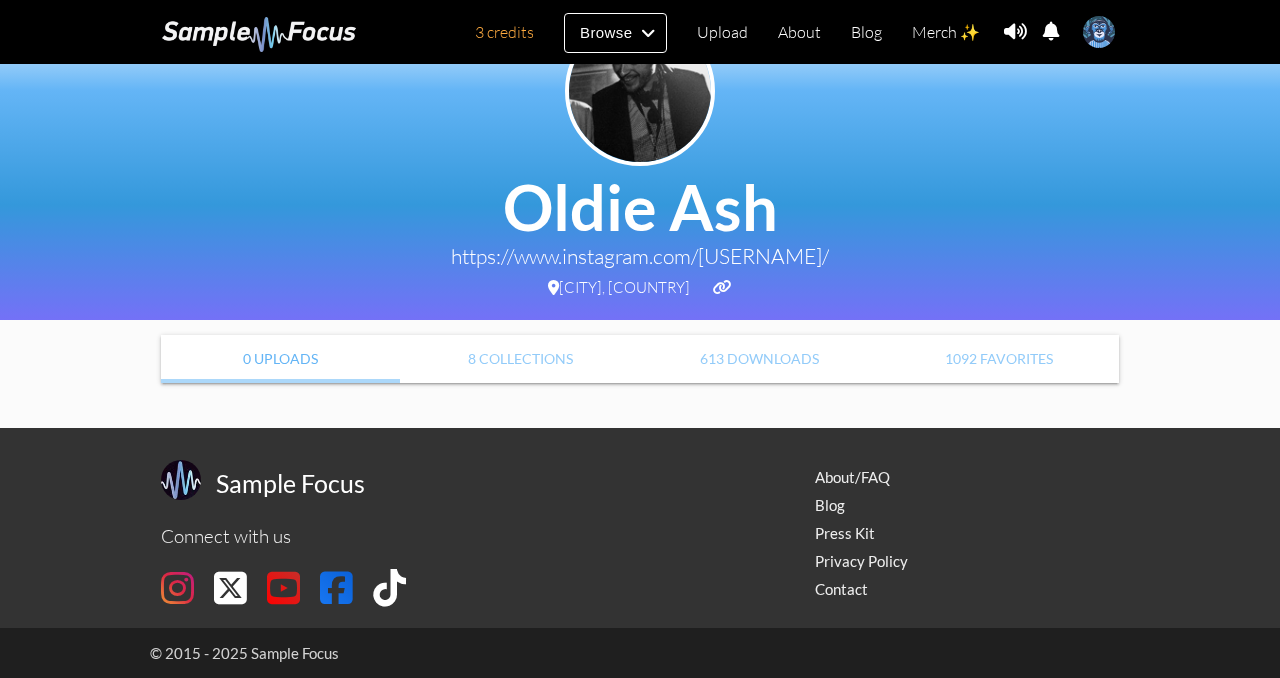 scroll, scrollTop: 0, scrollLeft: 0, axis: both 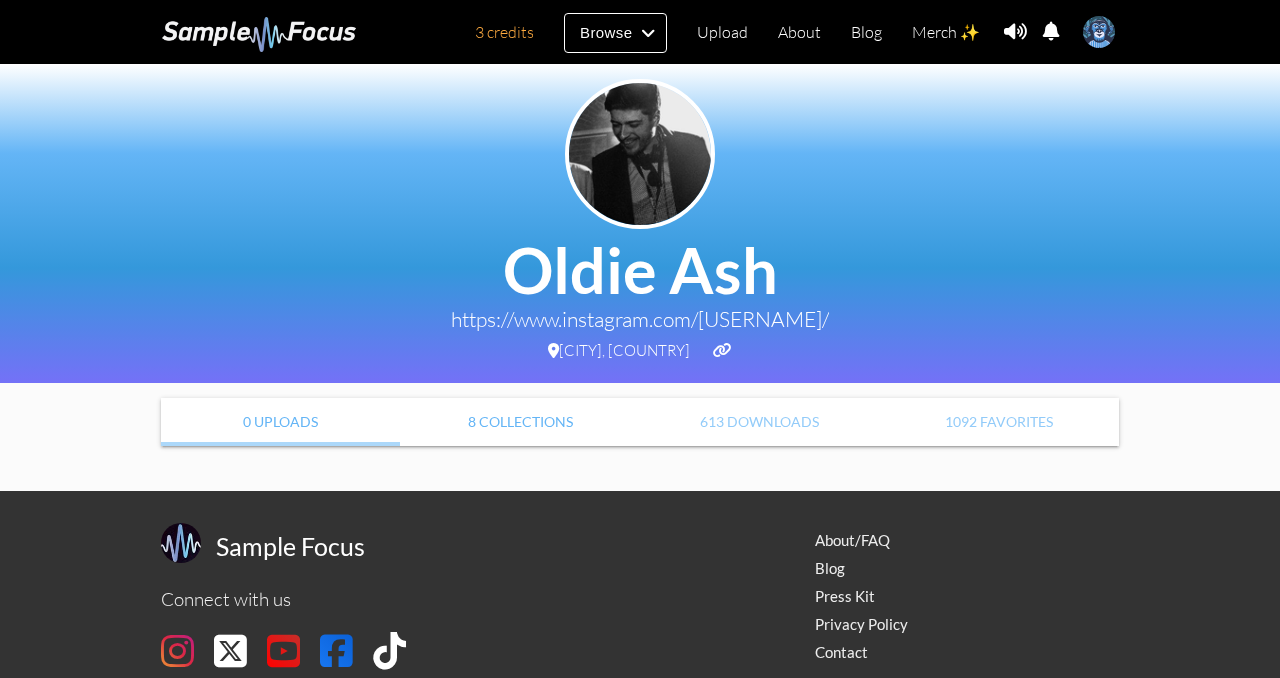 click on "8 Collections" at bounding box center (520, 422) 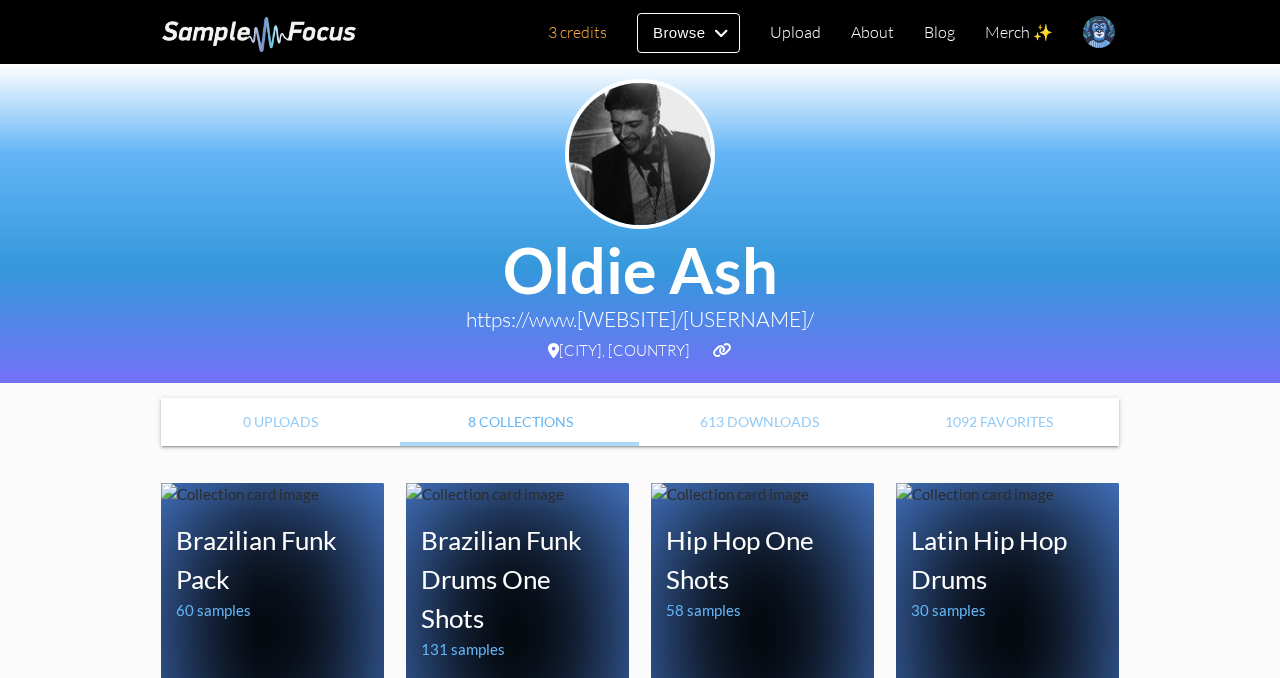 scroll, scrollTop: 0, scrollLeft: 0, axis: both 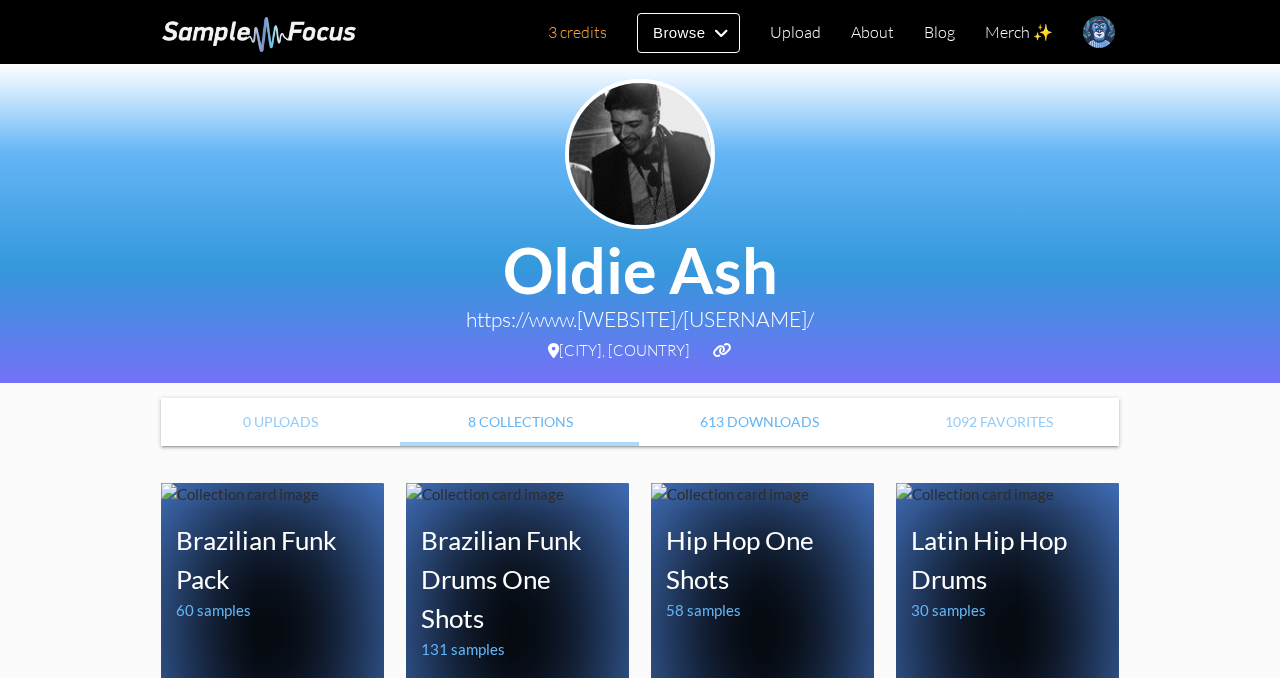 click on "613 Downloads" at bounding box center [759, 422] 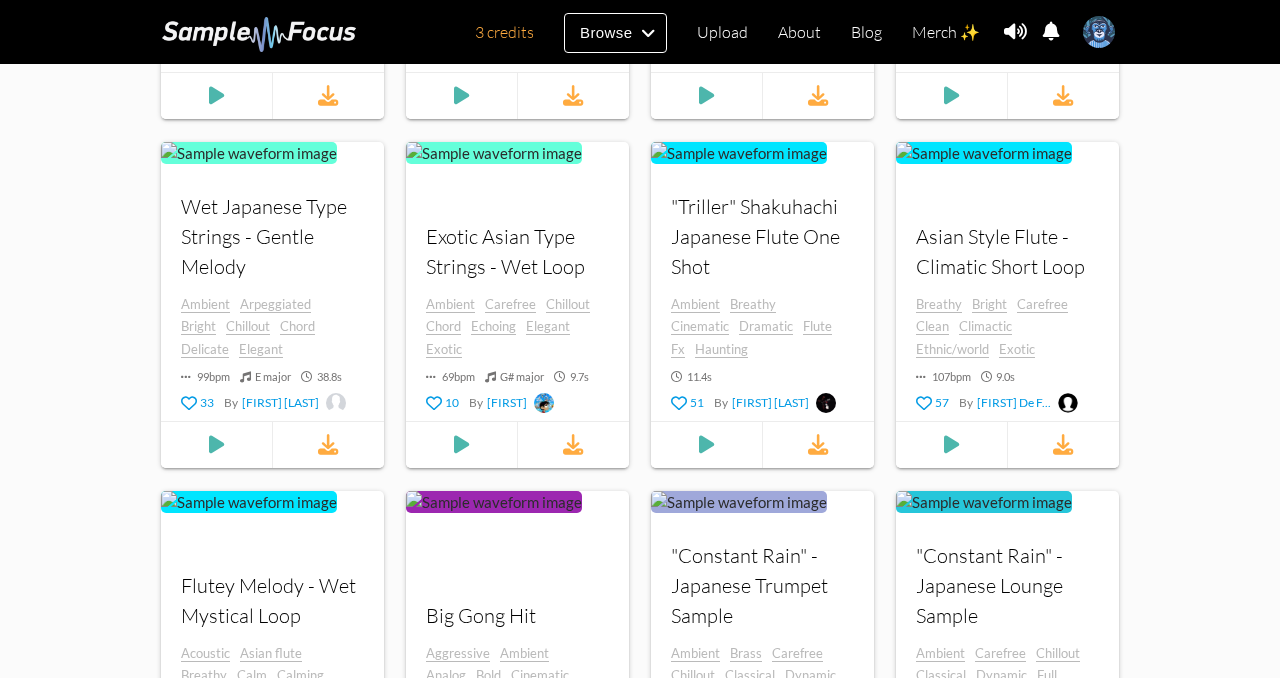 scroll, scrollTop: 400, scrollLeft: 0, axis: vertical 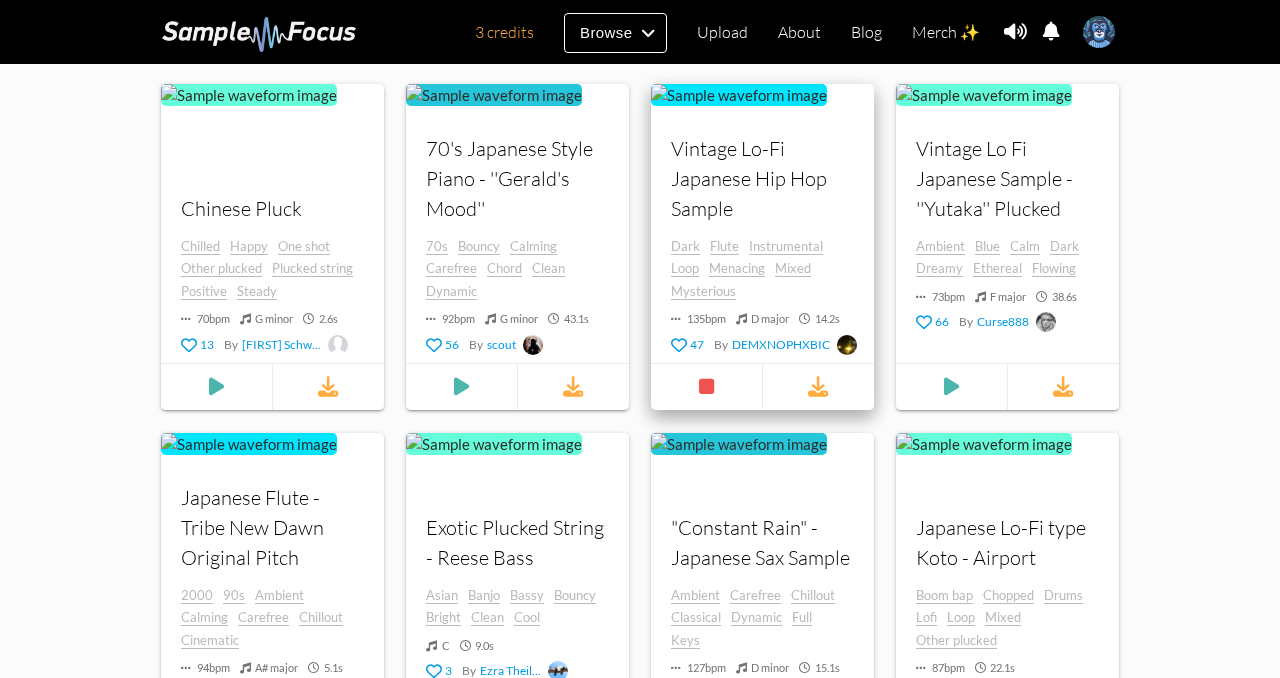 click at bounding box center (651, 158) 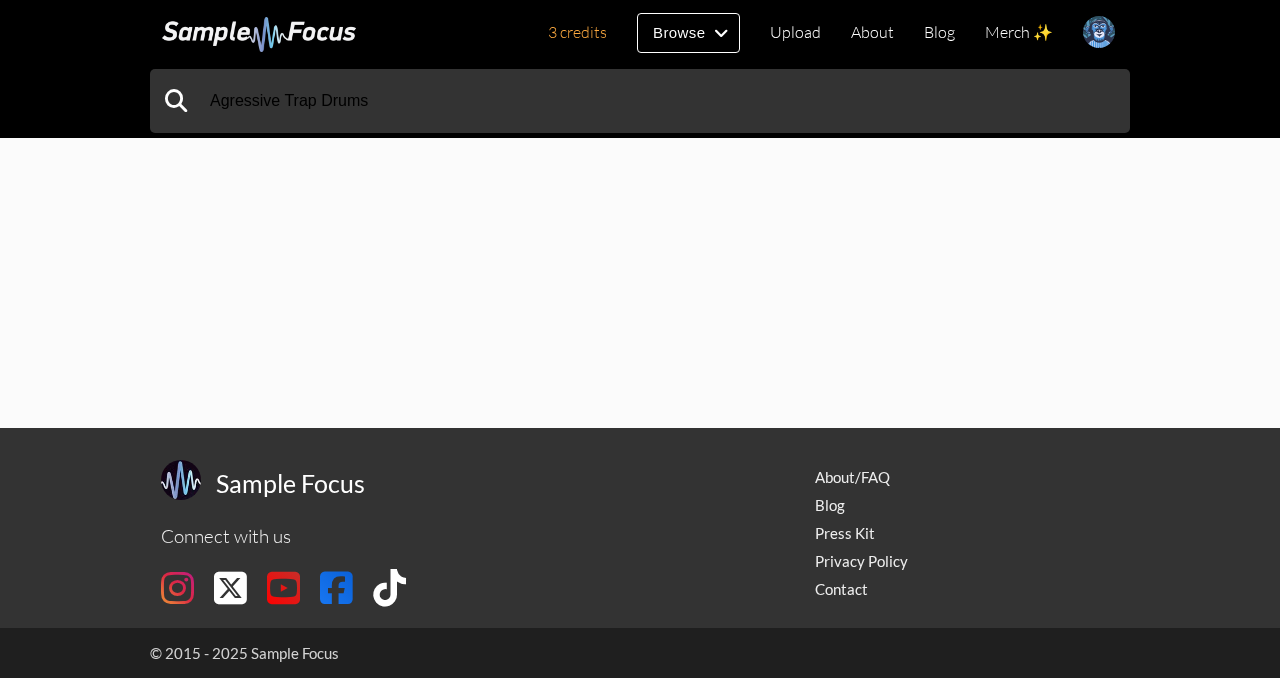scroll, scrollTop: 0, scrollLeft: 0, axis: both 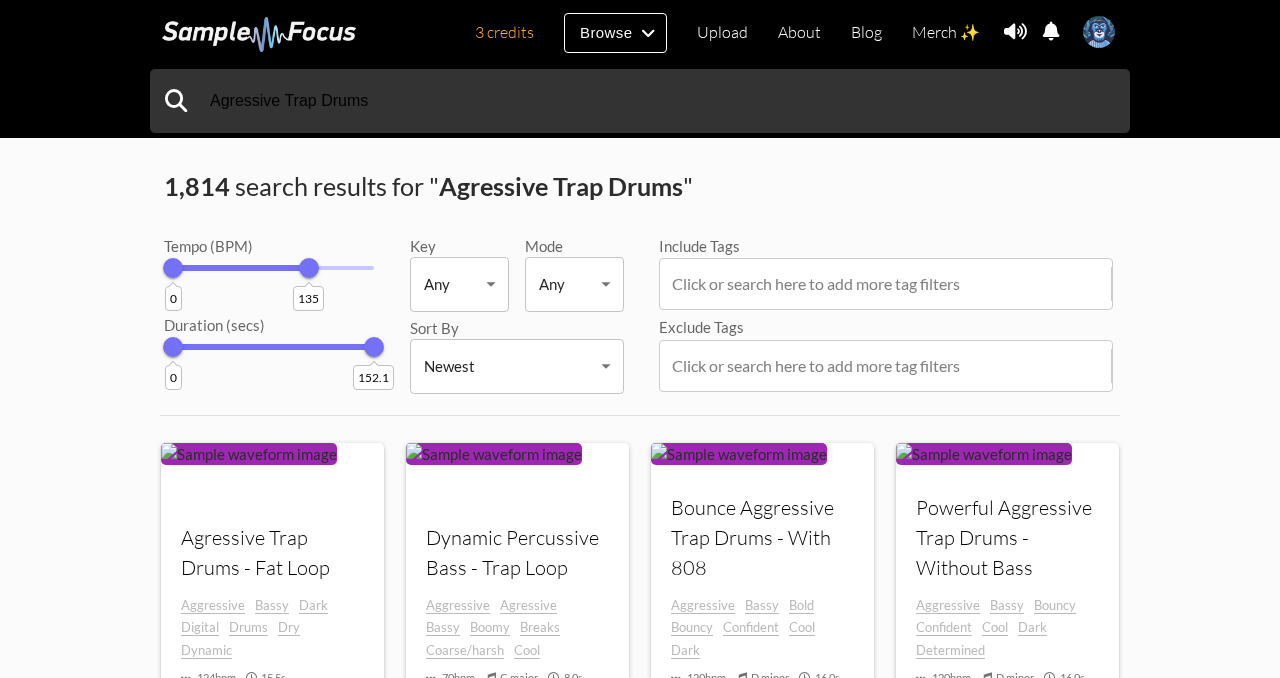 click on "135" at bounding box center [309, 268] 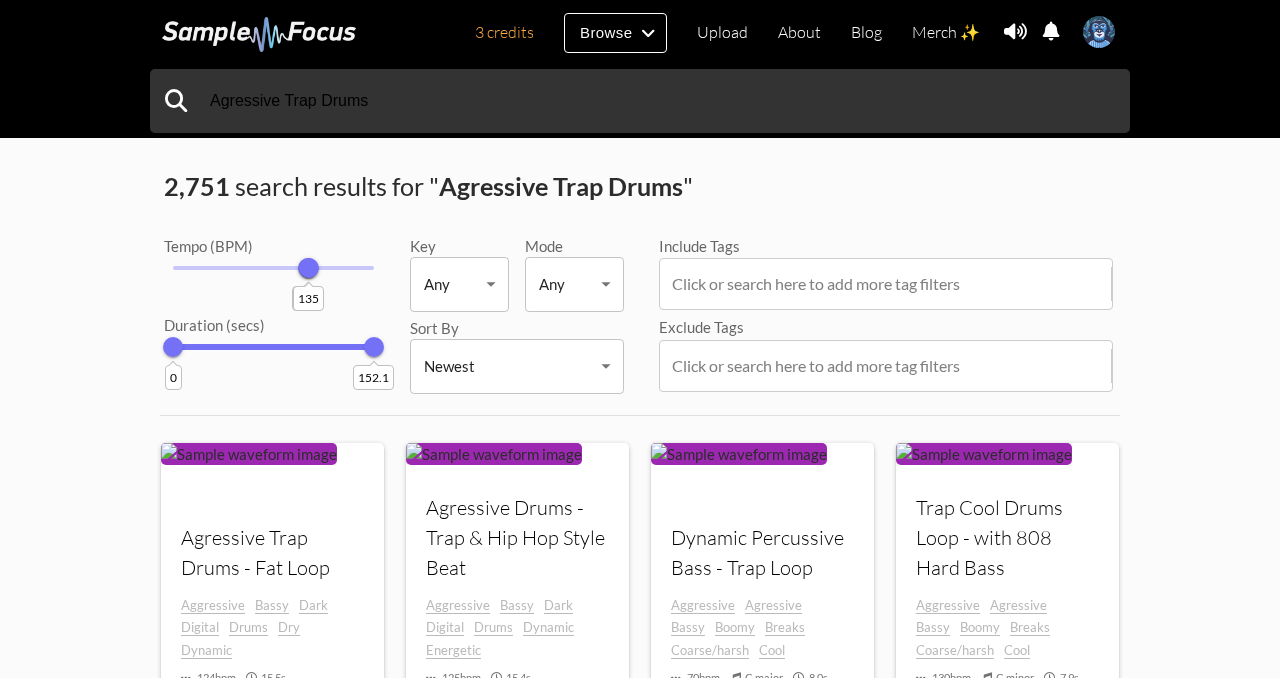 drag, startPoint x: 173, startPoint y: 266, endPoint x: 308, endPoint y: 275, distance: 135.29967 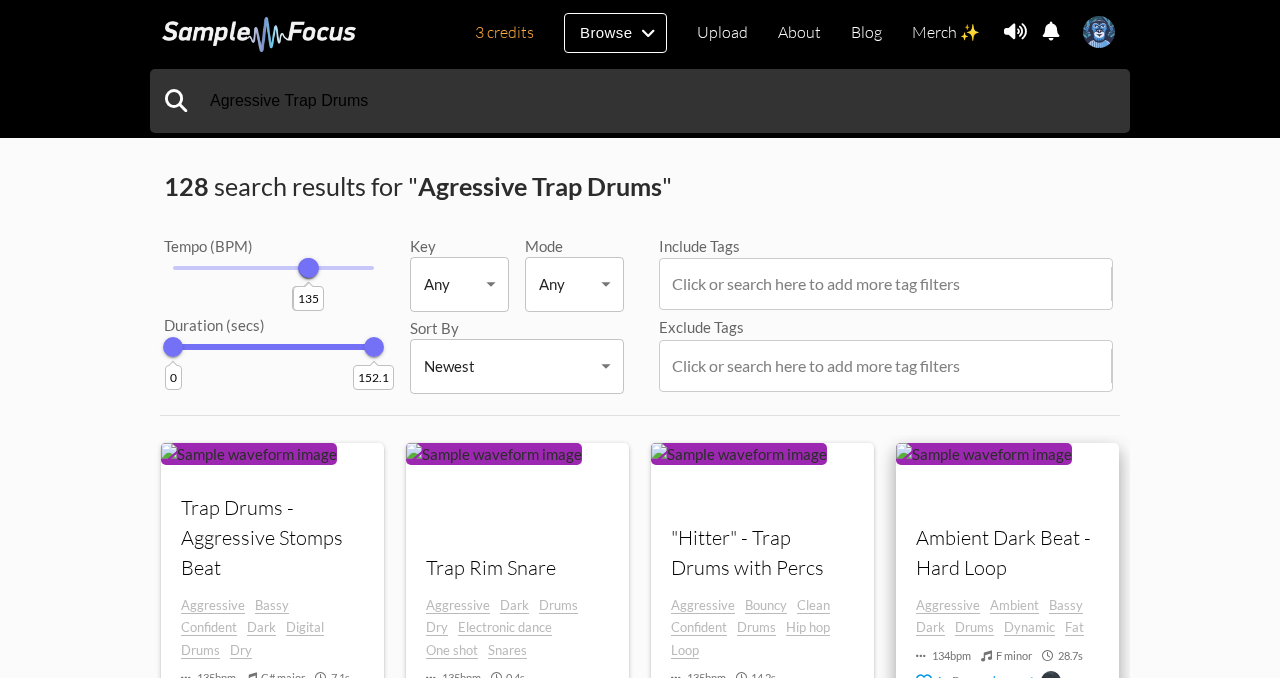 scroll, scrollTop: 38, scrollLeft: 0, axis: vertical 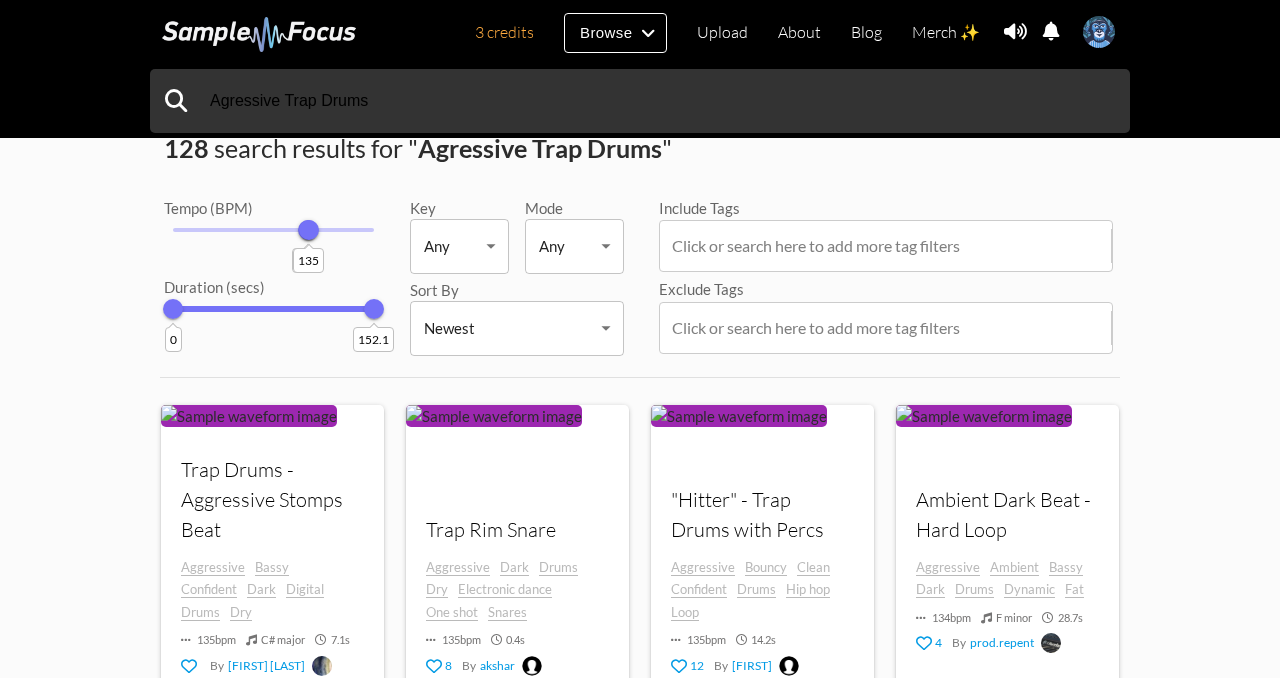 click on "135" at bounding box center [309, 230] 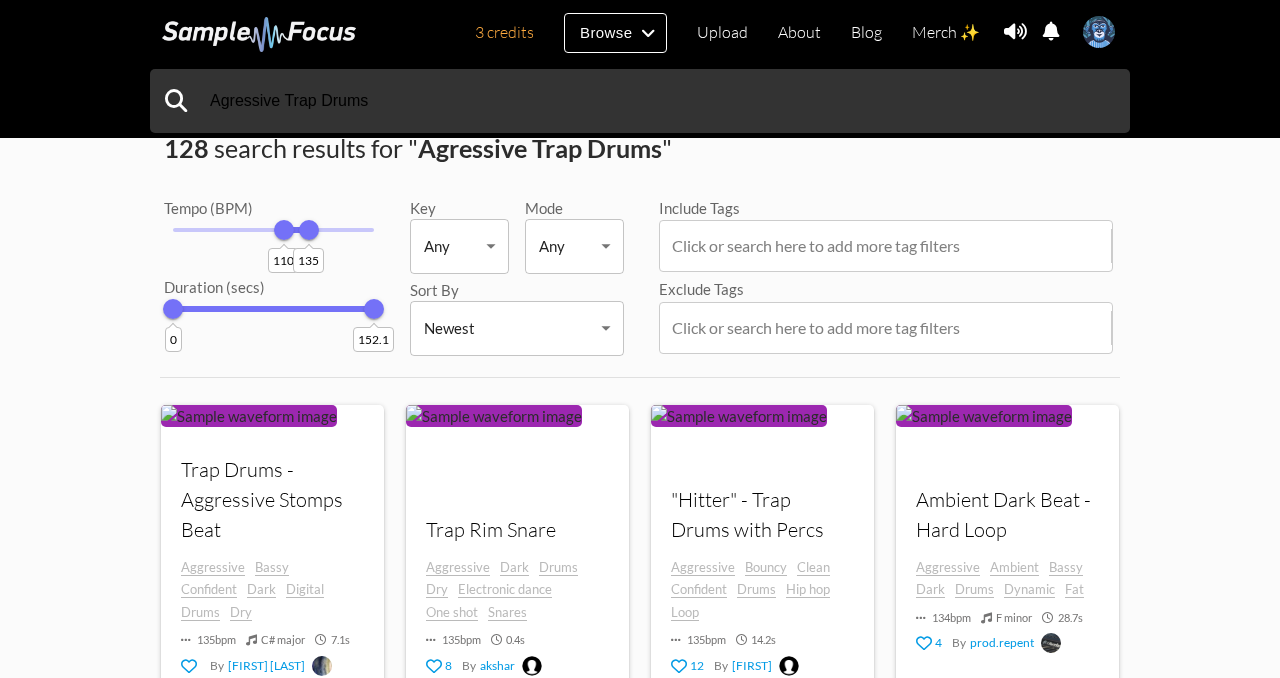 drag, startPoint x: 305, startPoint y: 234, endPoint x: 284, endPoint y: 234, distance: 21 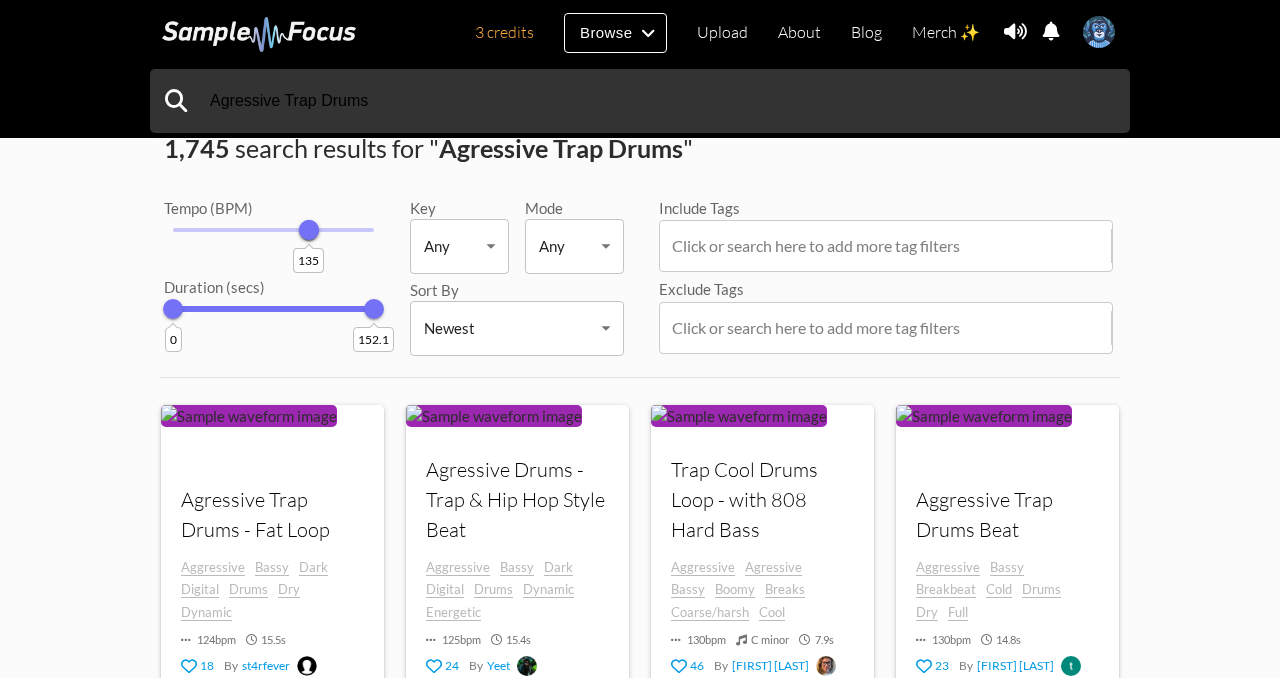 drag, startPoint x: 284, startPoint y: 234, endPoint x: 309, endPoint y: 244, distance: 26.925823 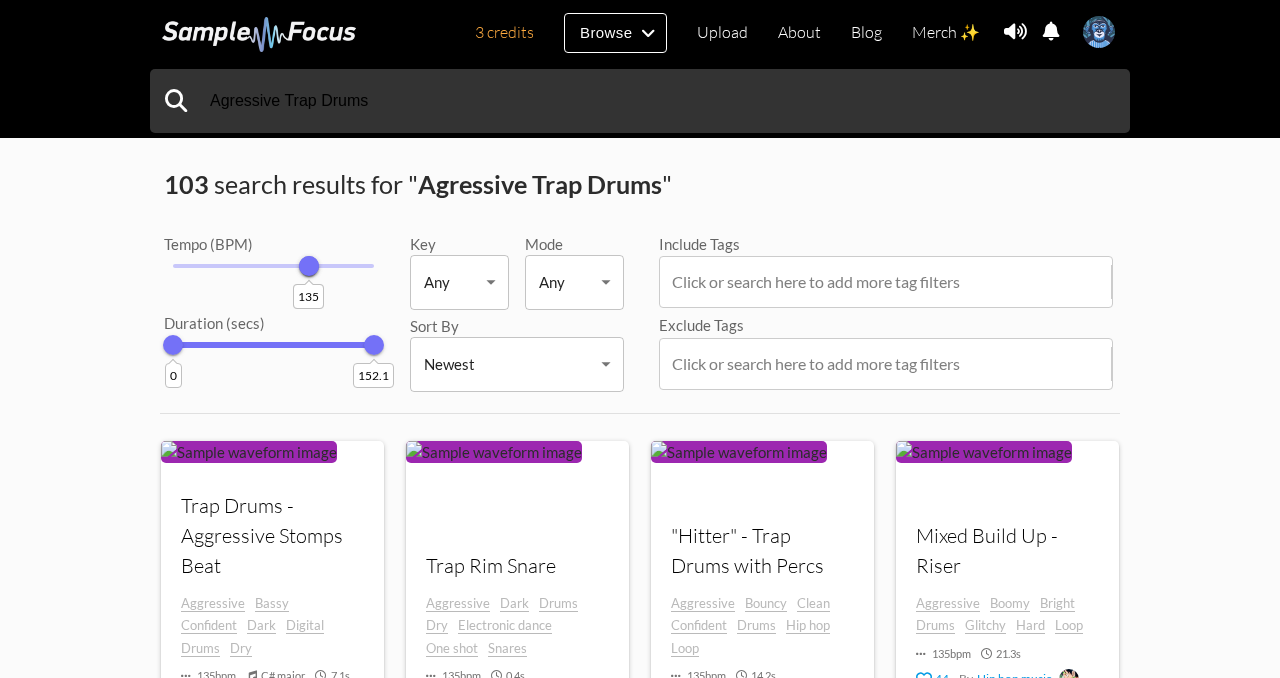 scroll, scrollTop: 0, scrollLeft: 0, axis: both 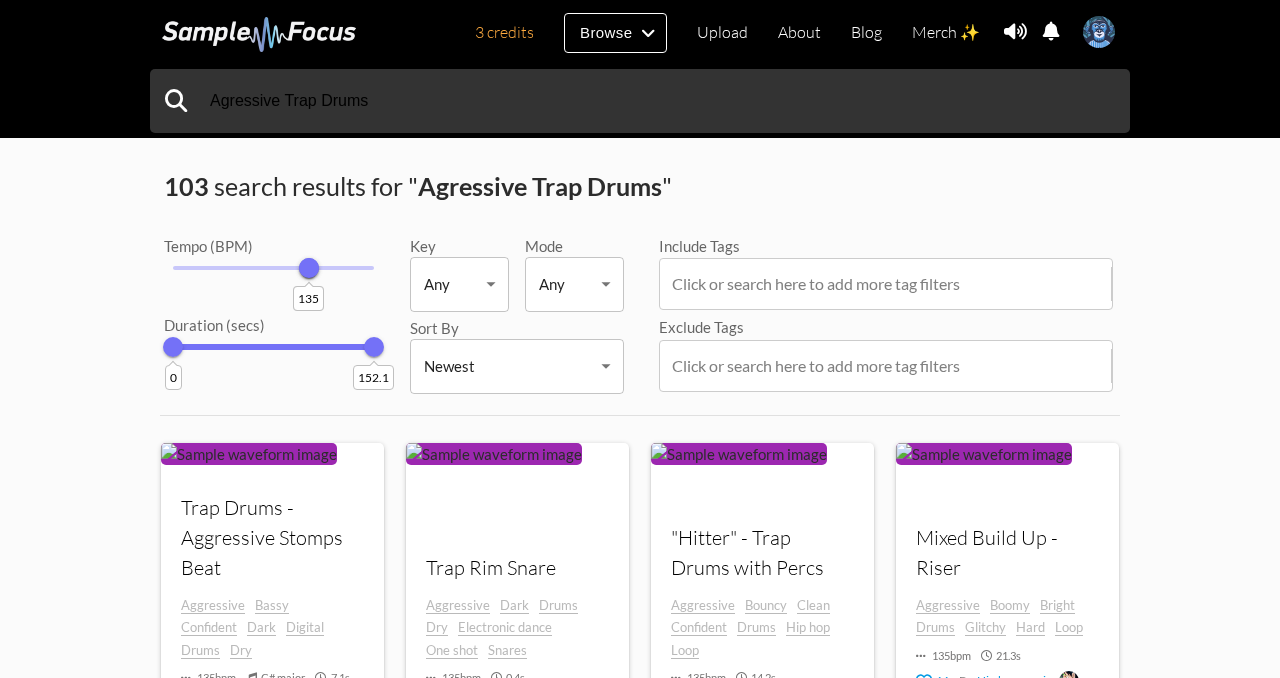 click on "3 credits
Browse
Upload
About
Blog
Merch ✨
Notifications Settings You have no notifications. View all notifications
Account
Subscription
Analytics
Notifications
Notification Settings
Log Out
3 credits
Categories
Tags
Collections
Upload
About
Blog
Merch ✨
Account
Subscription
Analytics
Log Out" at bounding box center (640, 1252) 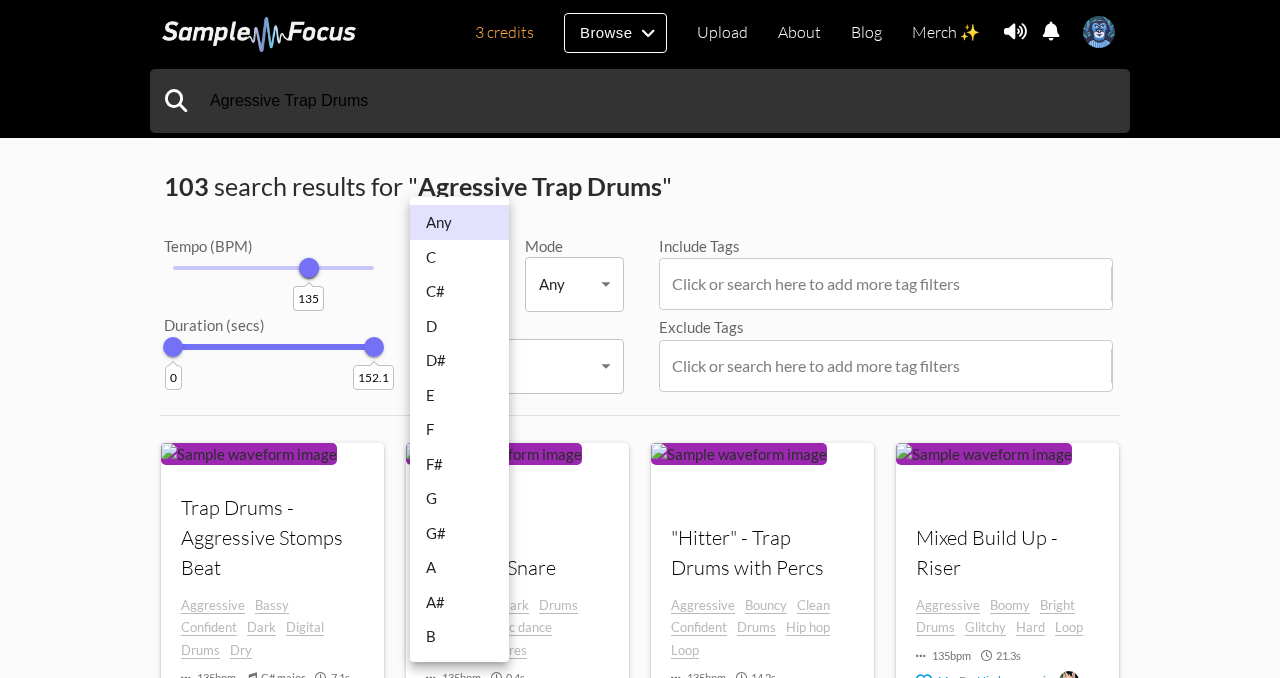 click on "C" at bounding box center [459, 257] 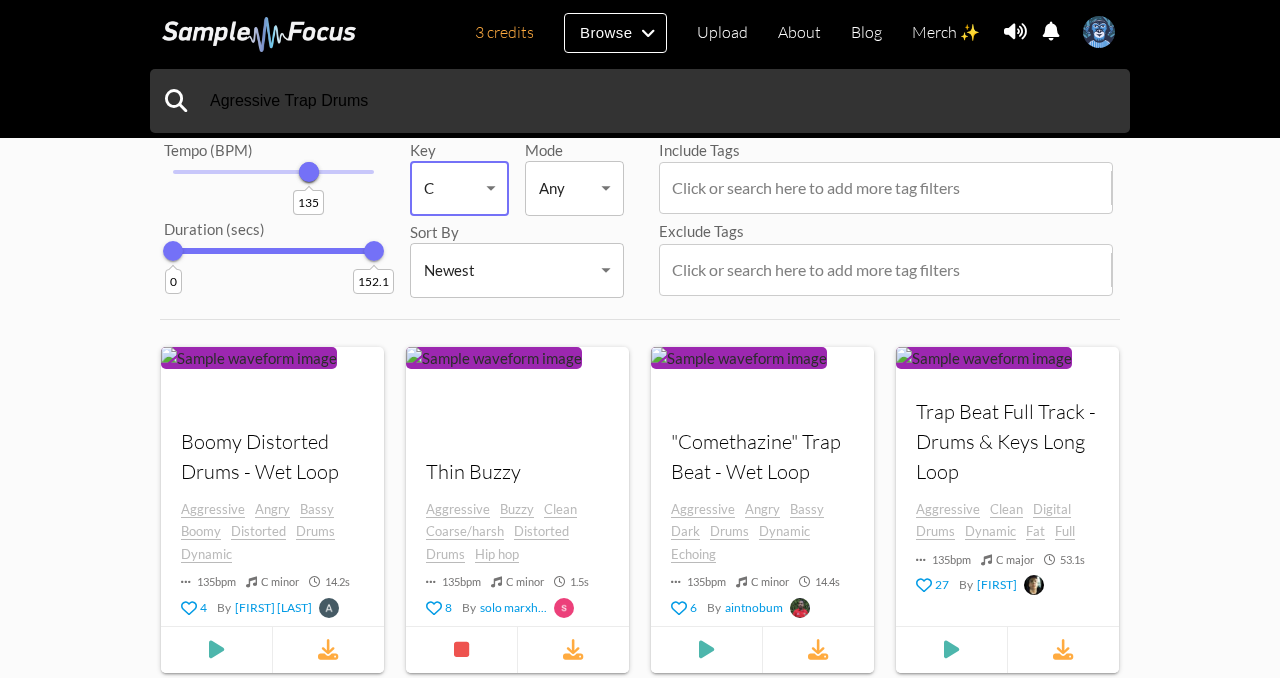 scroll, scrollTop: 178, scrollLeft: 0, axis: vertical 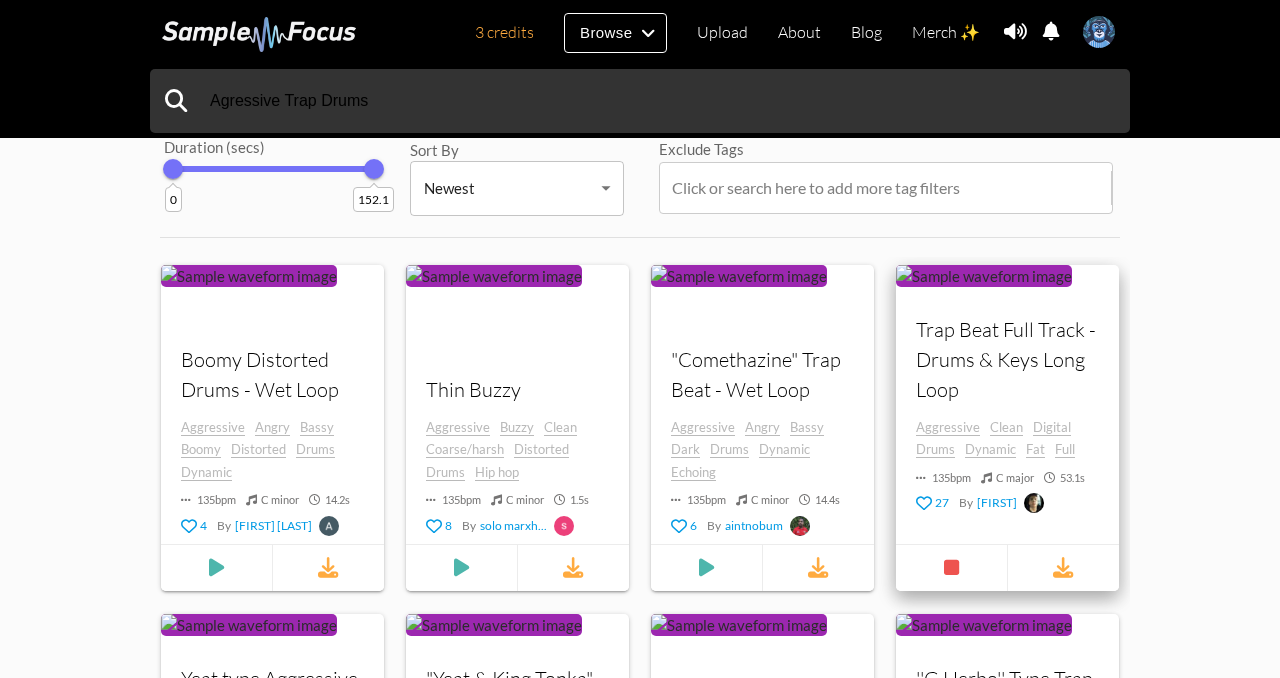 click at bounding box center [896, 339] 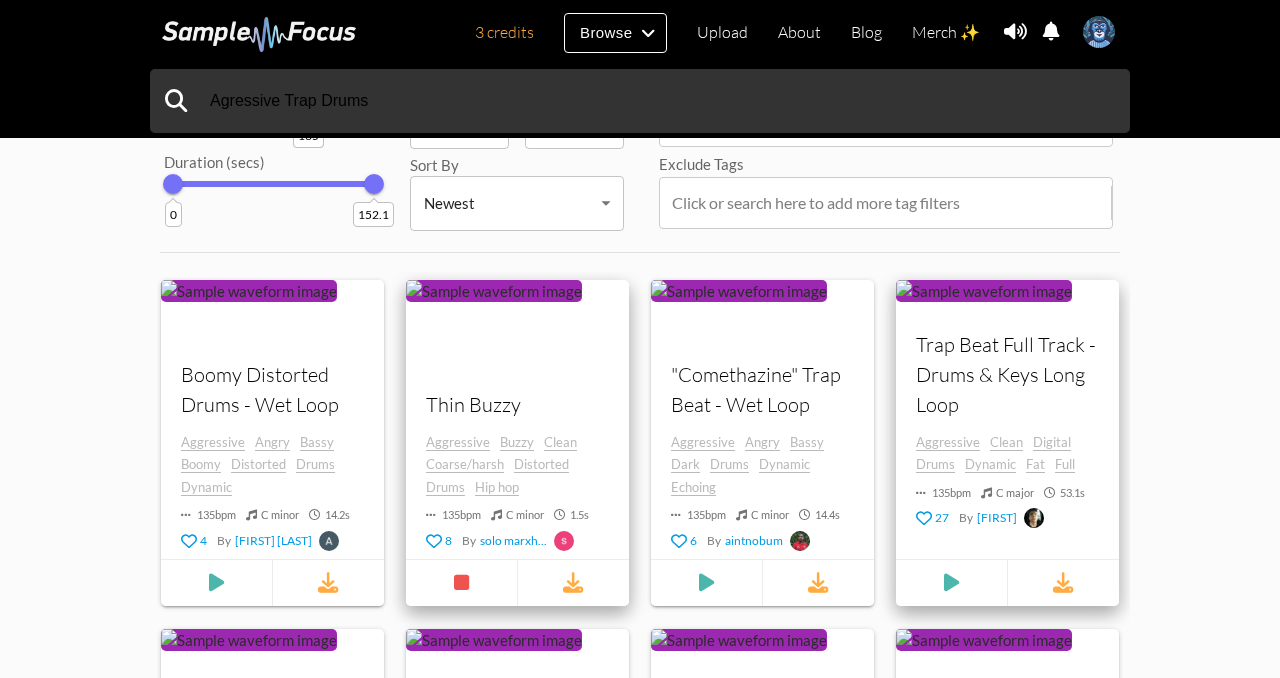 scroll, scrollTop: 0, scrollLeft: 0, axis: both 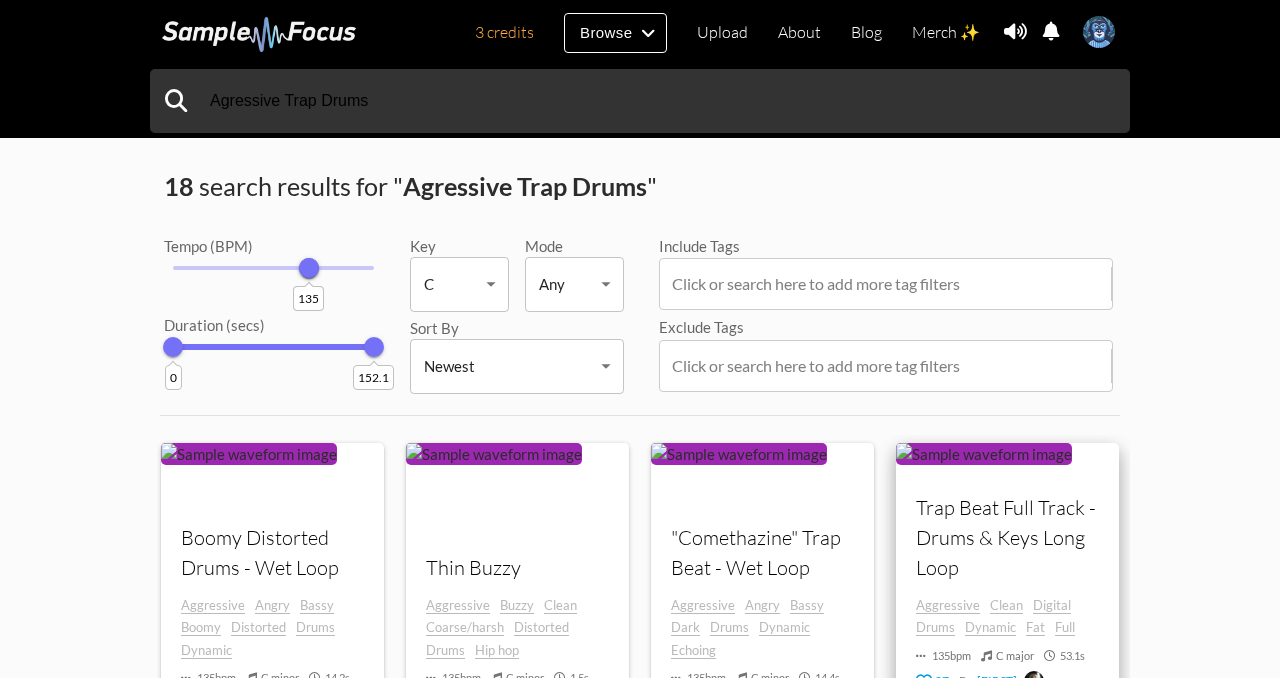 click on "3 credits
Browse
Upload
About
Blog
Merch ✨
Notifications Settings You have no notifications. View all notifications
Account
Subscription
Analytics
Notifications
Notification Settings
Log Out
3 credits
Categories
Tags
Collections
Upload
About
Blog
Merch ✨
Account
Subscription
Analytics
Log Out" at bounding box center [640, 1222] 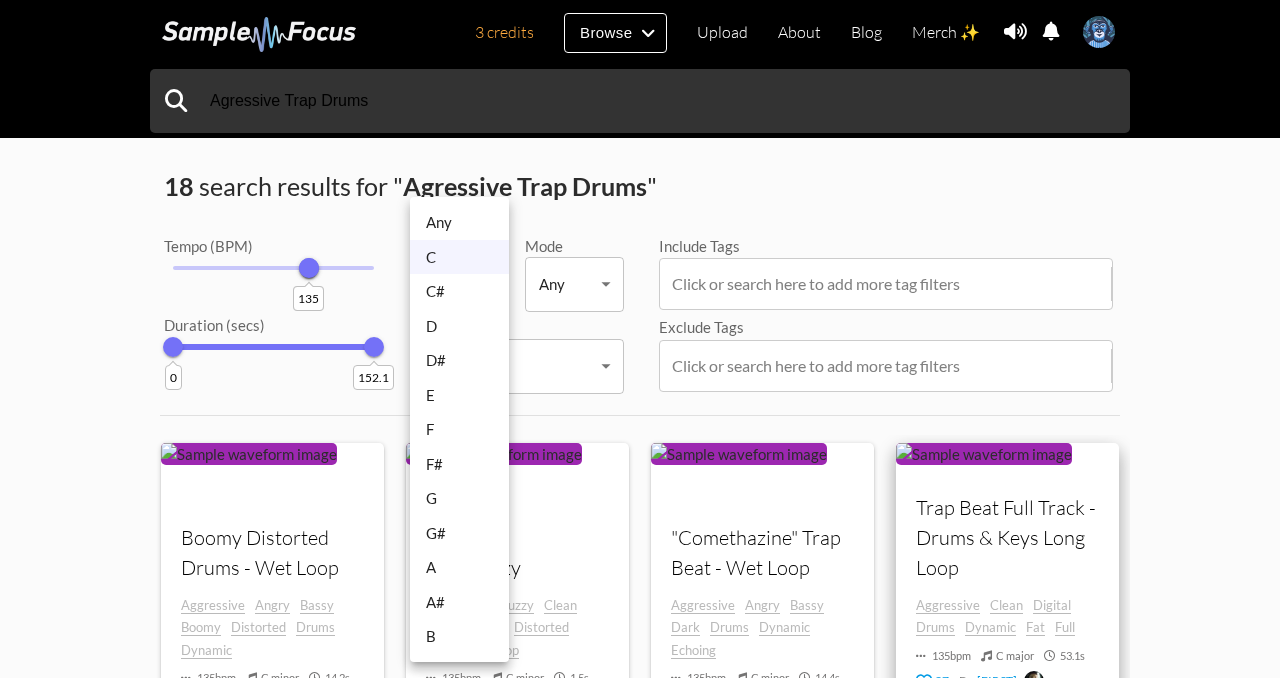 click on "D" at bounding box center (459, 326) 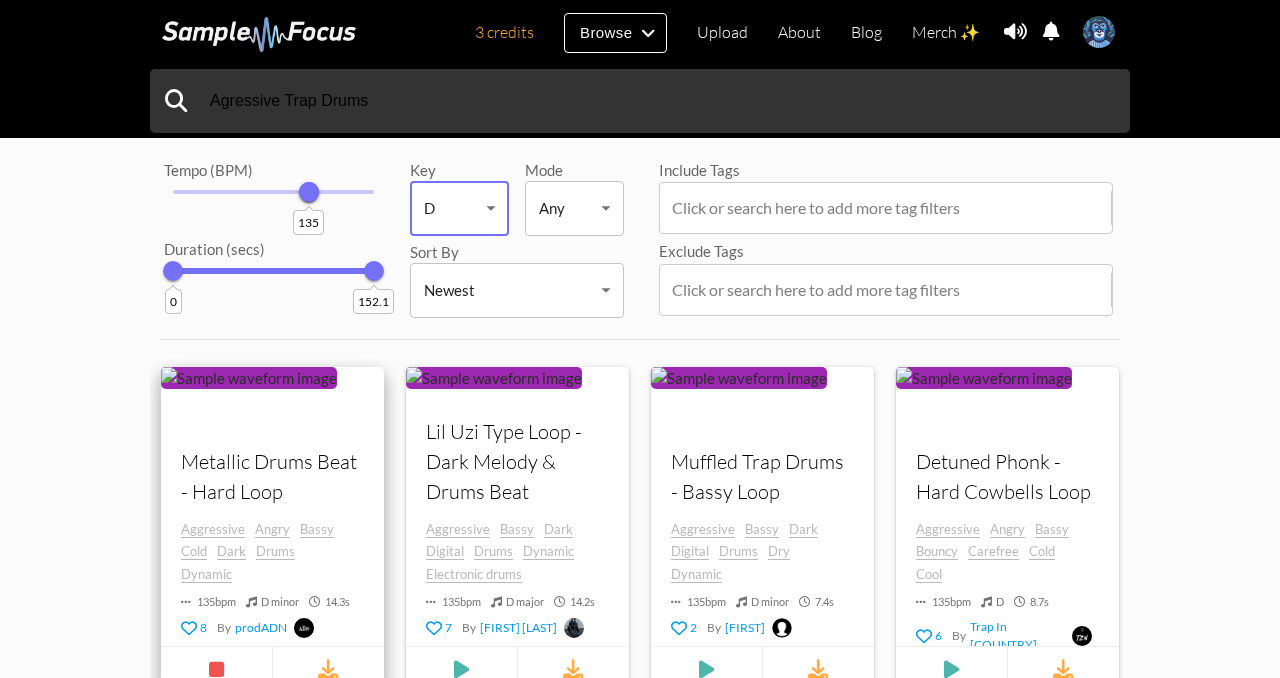scroll, scrollTop: 74, scrollLeft: 0, axis: vertical 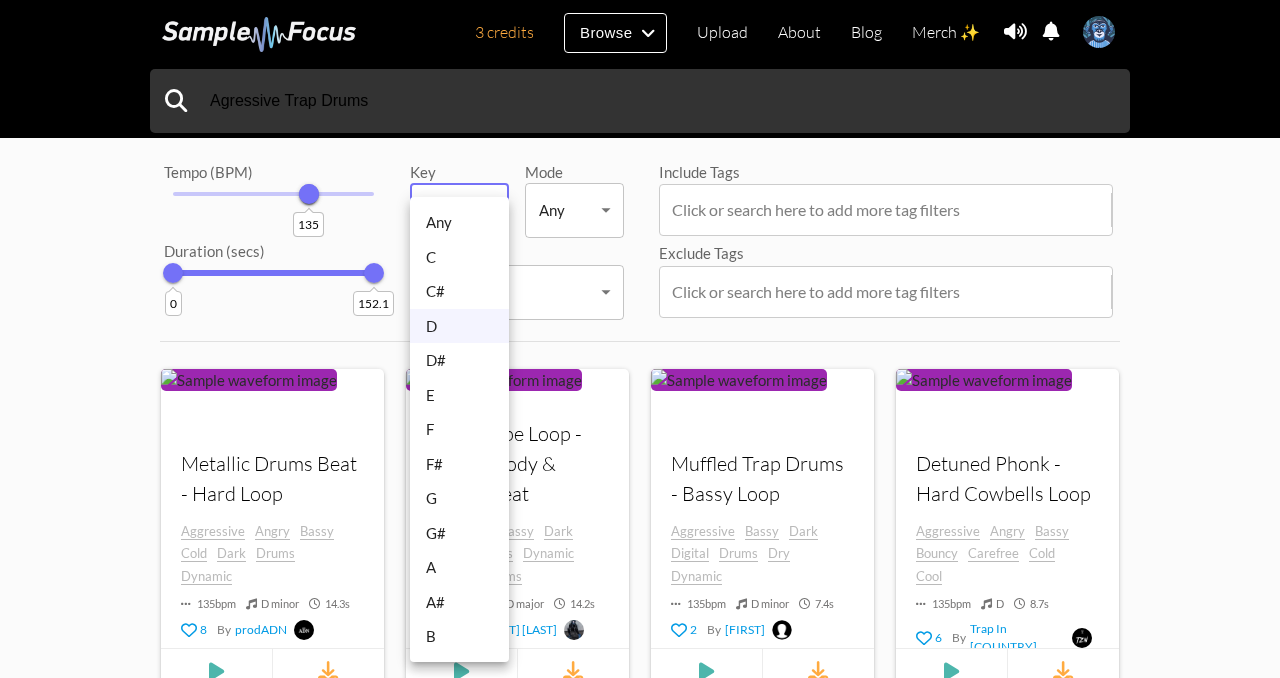 click on "3 credits
Browse
Upload
About
Blog
Merch ✨
Notifications Settings You have no notifications. View all notifications
Account
Subscription
Analytics
Notifications
Notification Settings
Log Out
3 credits
Categories
Tags
Collections
Upload
About
Blog
Merch ✨
Account
Subscription
Analytics
Log Out" at bounding box center (640, 625) 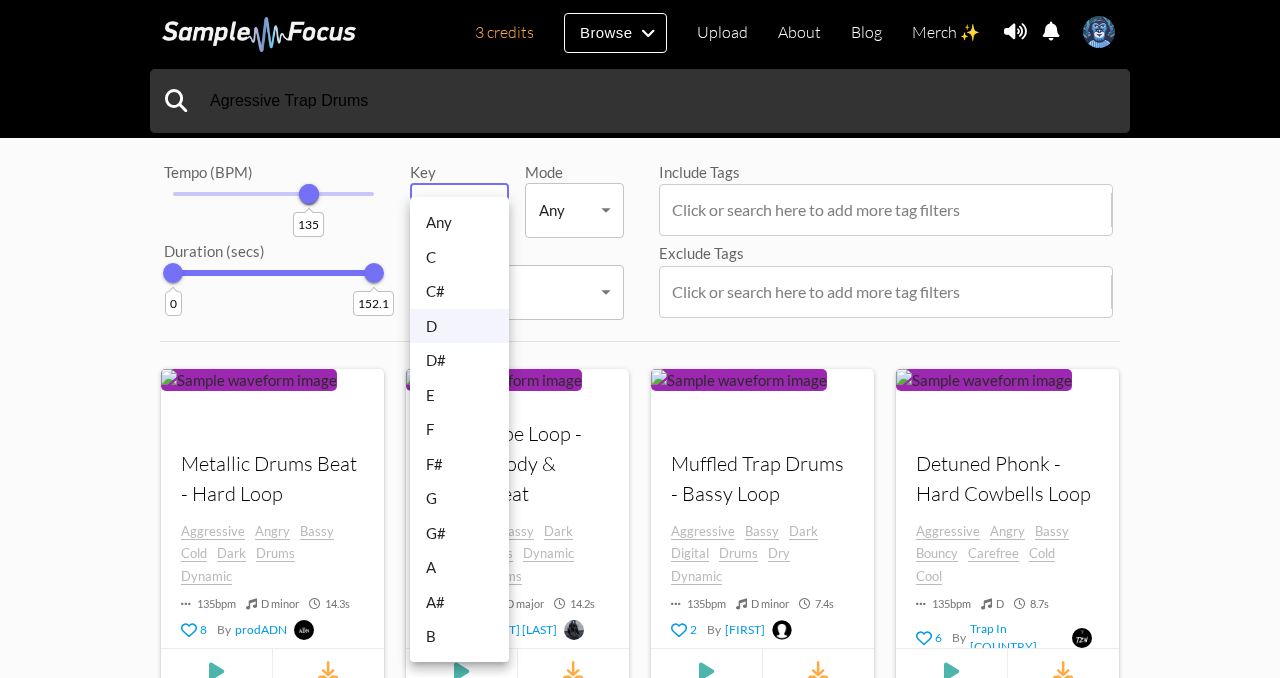 click on "C" at bounding box center [459, 257] 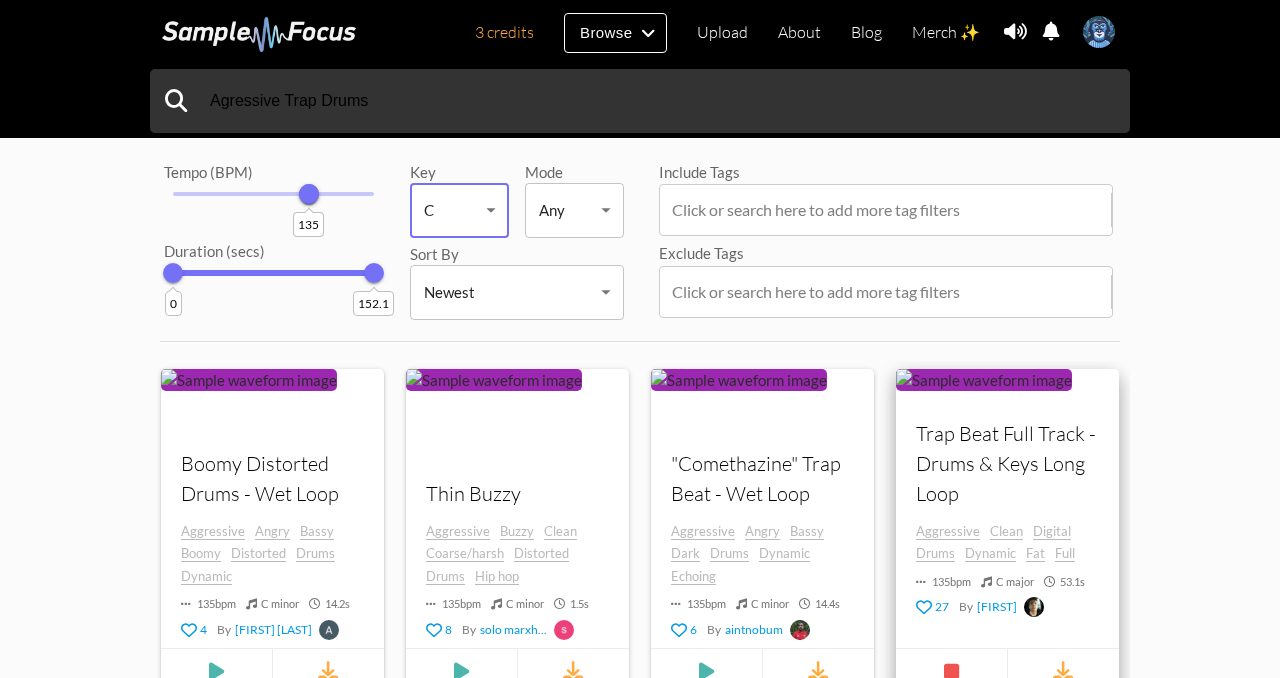 click on "Trap Beat Full Track - Drums & Keys Long Loop" at bounding box center (1007, 463) 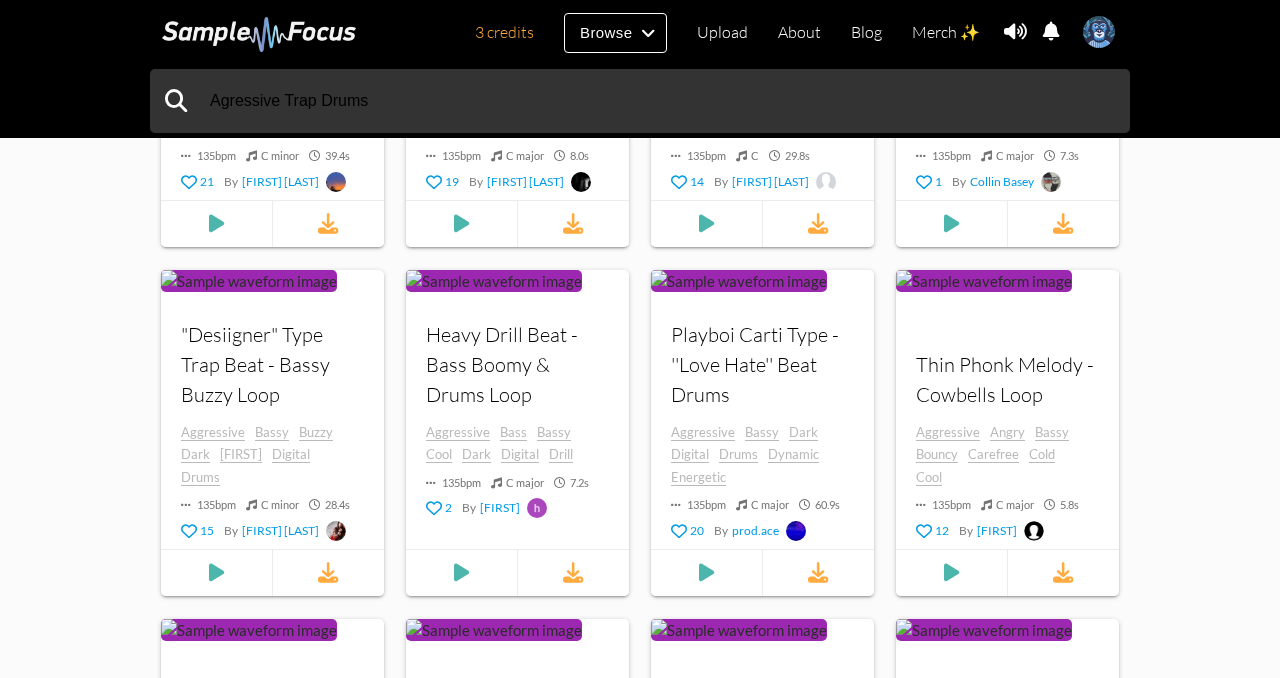 scroll, scrollTop: 874, scrollLeft: 0, axis: vertical 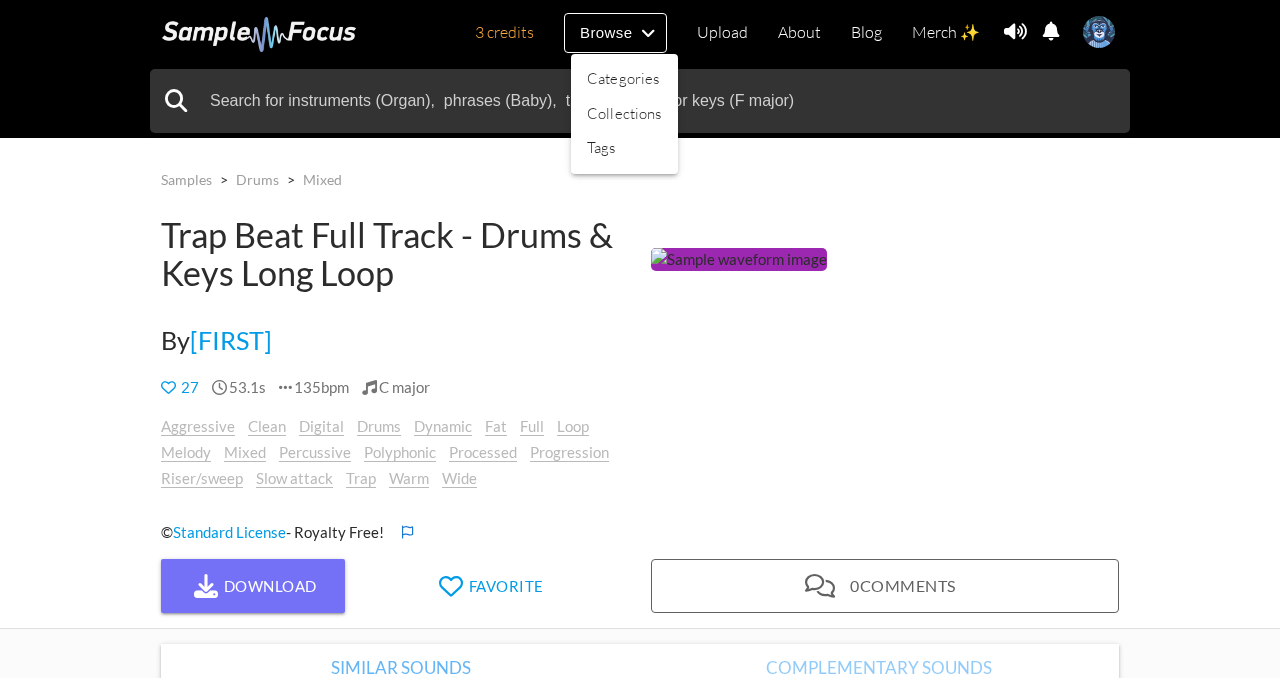 click at bounding box center [640, 339] 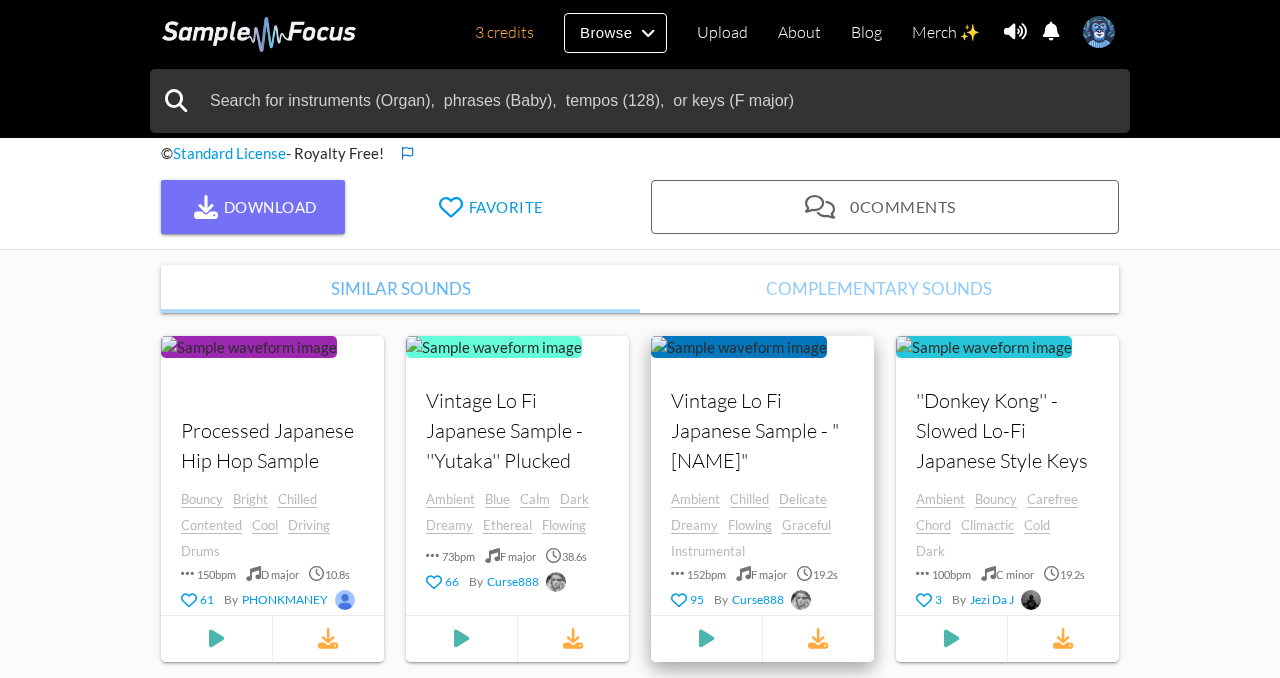 scroll, scrollTop: 0, scrollLeft: 0, axis: both 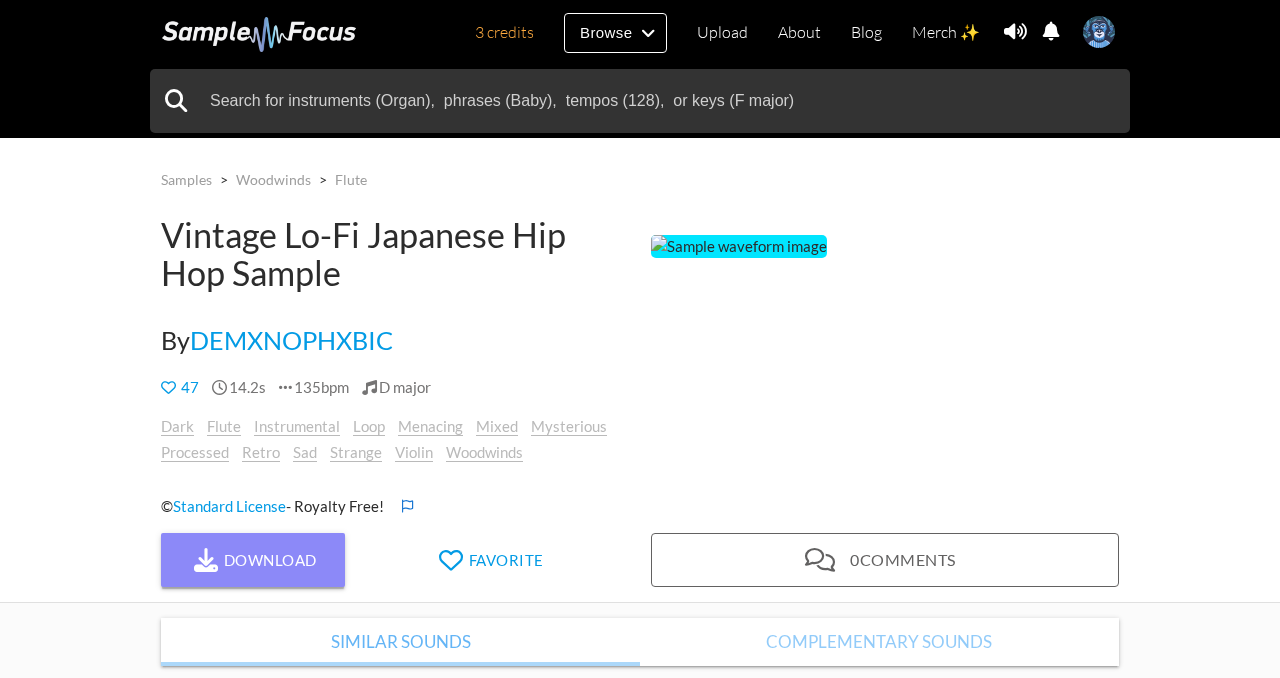 click on "Download" at bounding box center (253, 560) 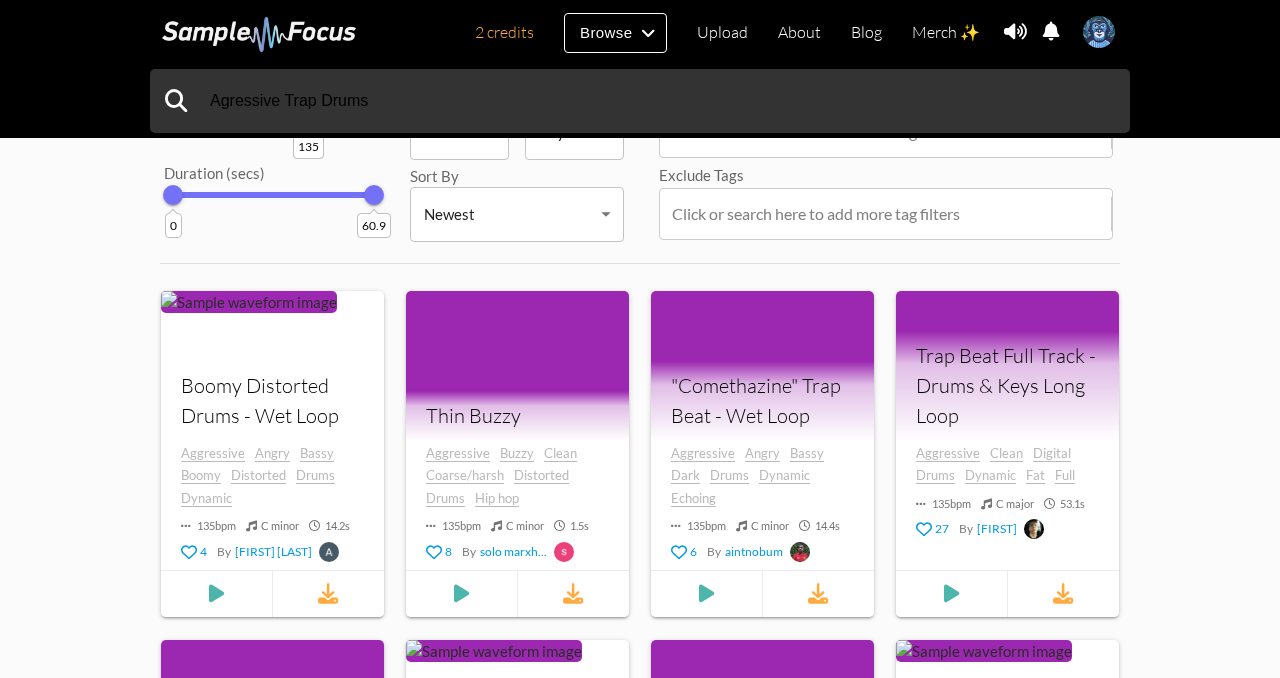 scroll, scrollTop: 158, scrollLeft: 0, axis: vertical 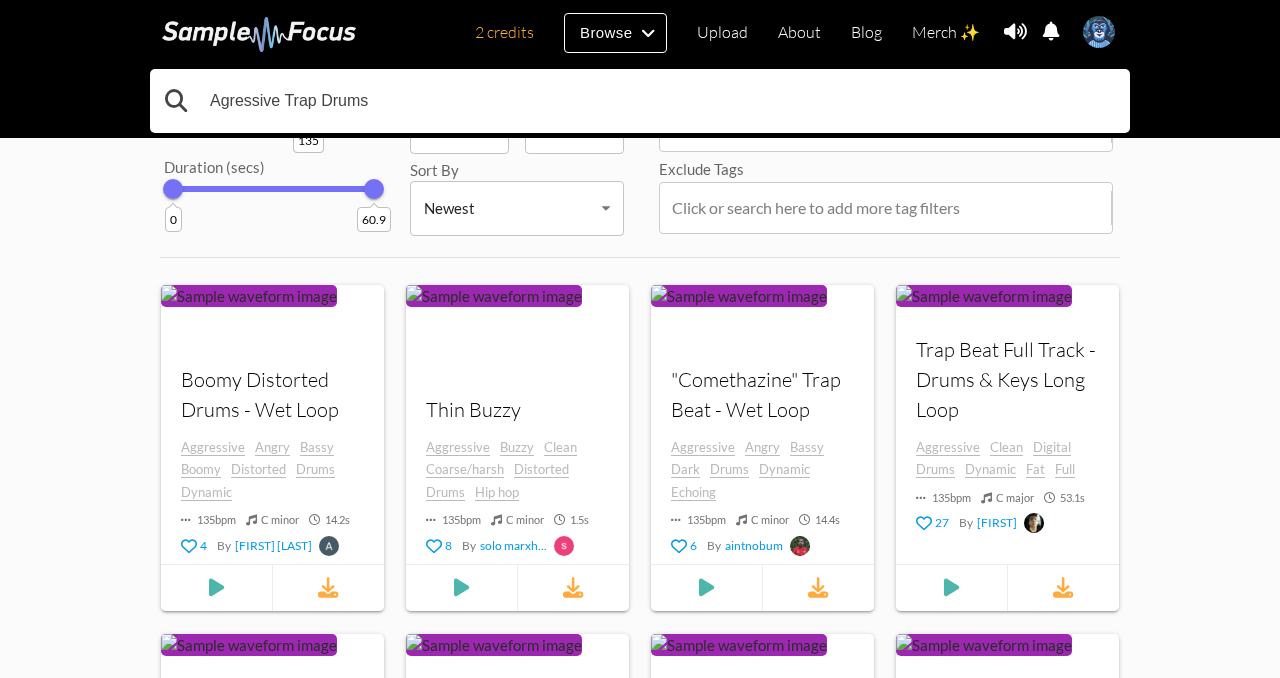 click on "Agressive Trap Drums" at bounding box center [640, 101] 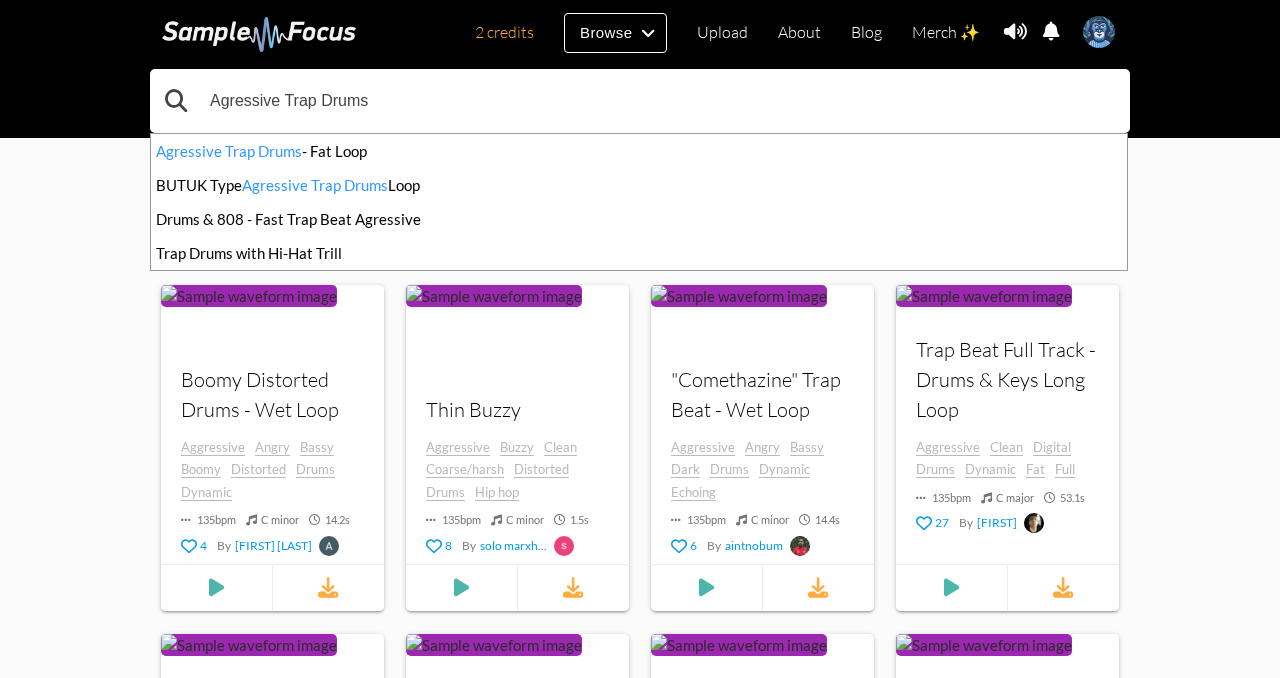 click on "Agressive Trap Drums" at bounding box center [640, 101] 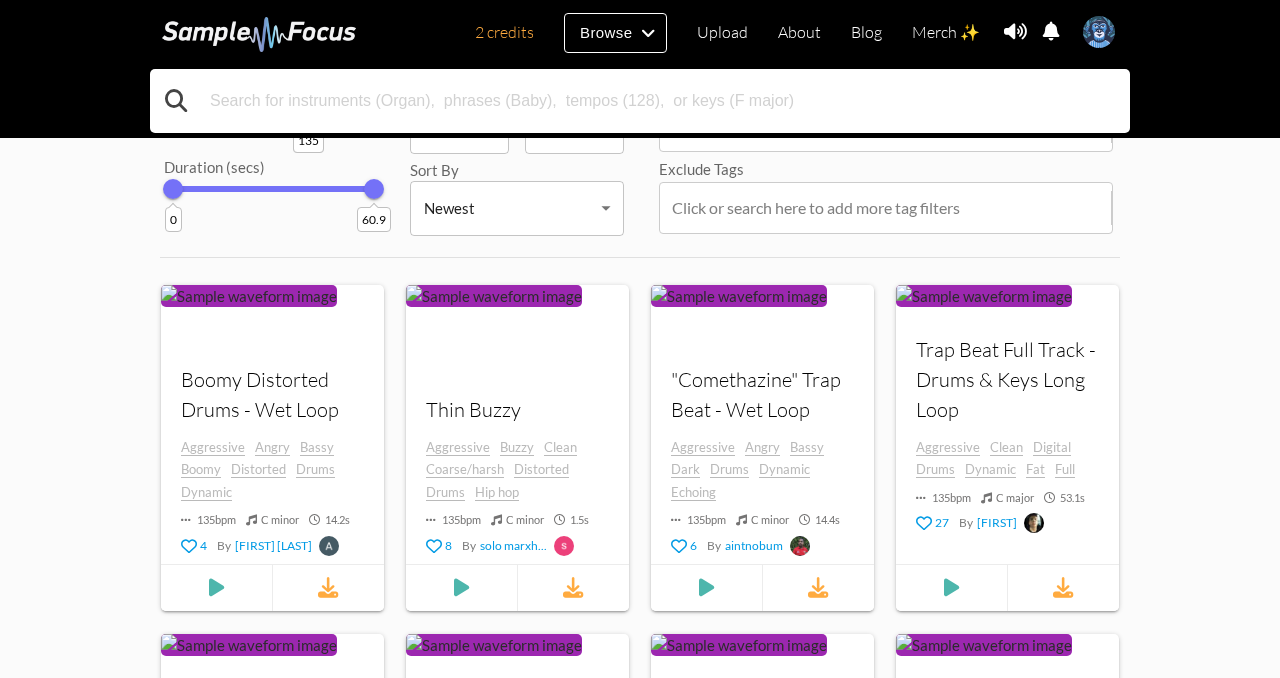 scroll, scrollTop: 0, scrollLeft: 0, axis: both 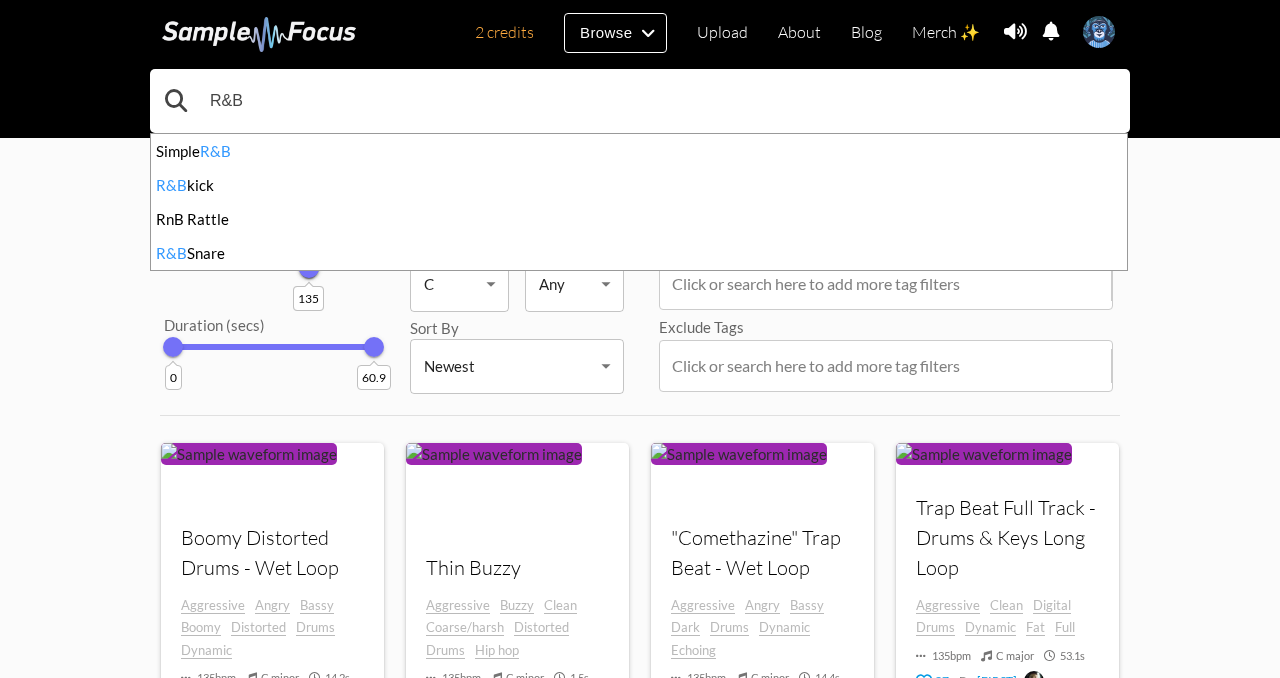 type on "R&B" 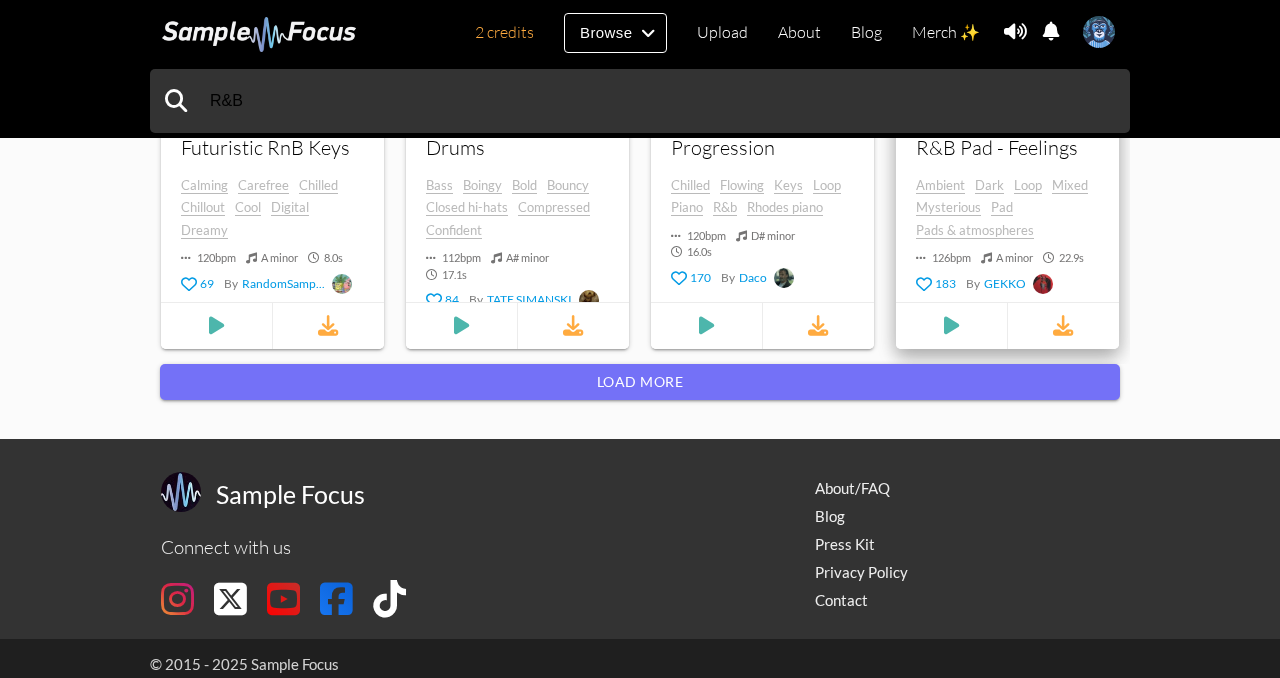 scroll, scrollTop: 2283, scrollLeft: 0, axis: vertical 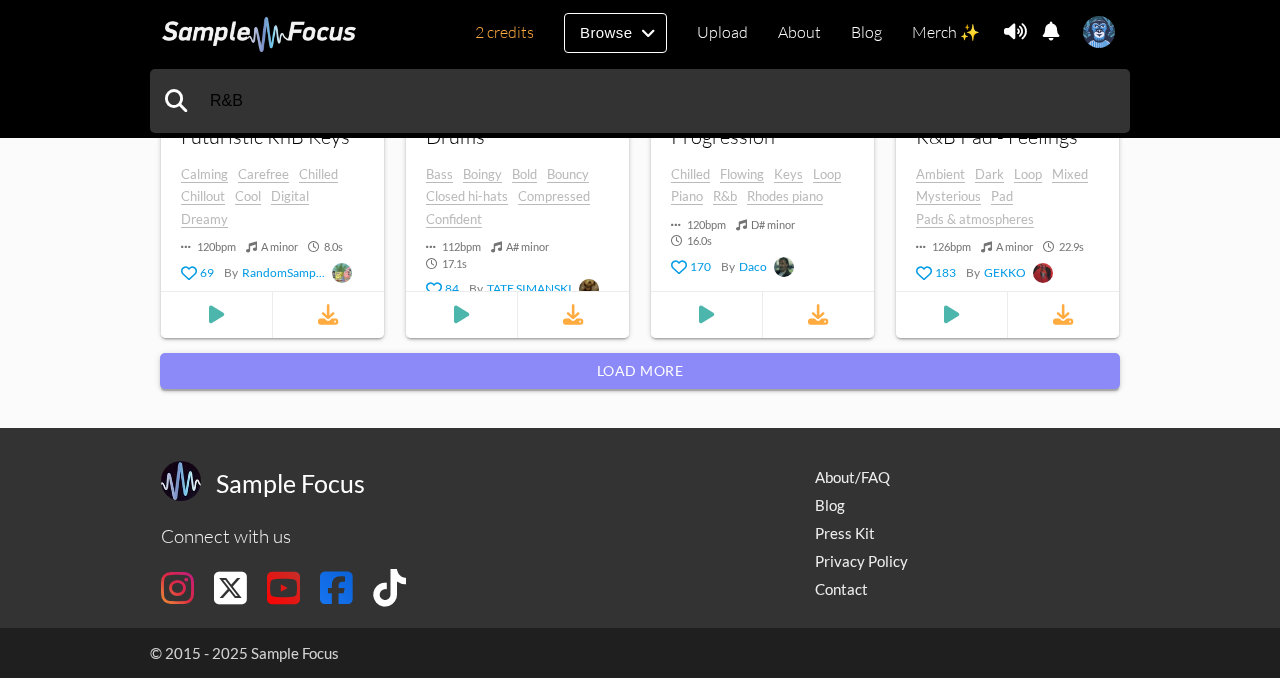 click on "Load more" at bounding box center [640, 371] 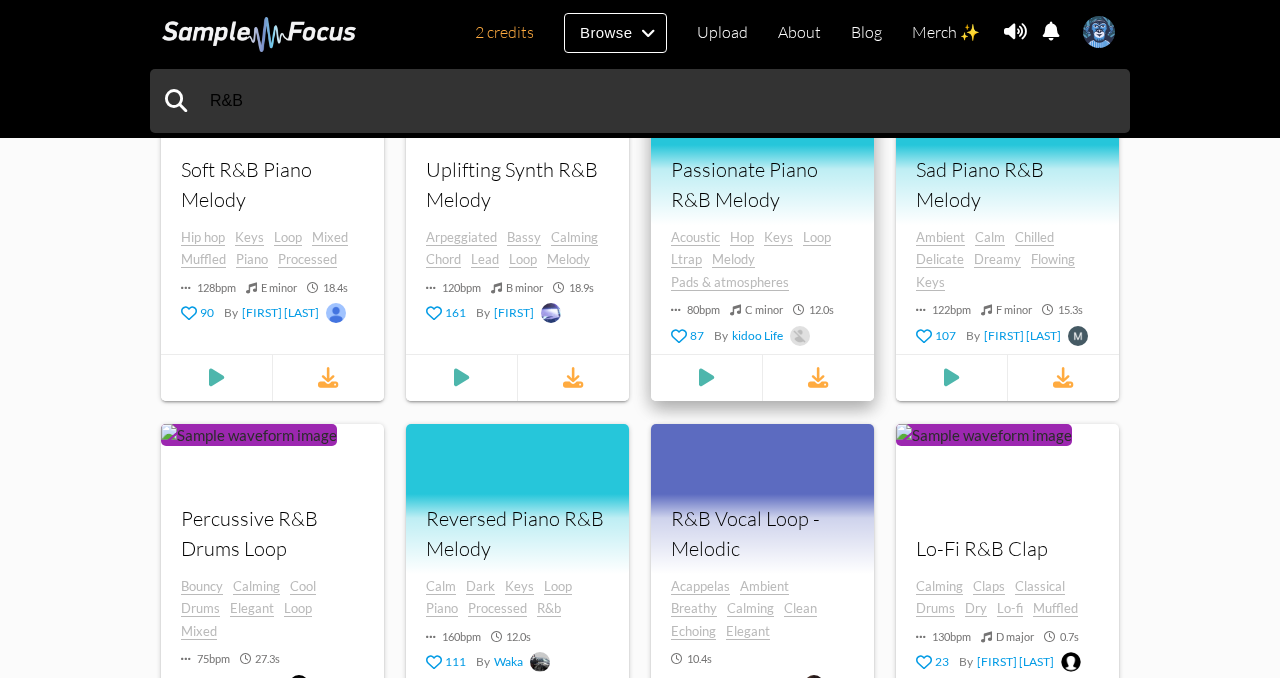 scroll, scrollTop: 6811, scrollLeft: 0, axis: vertical 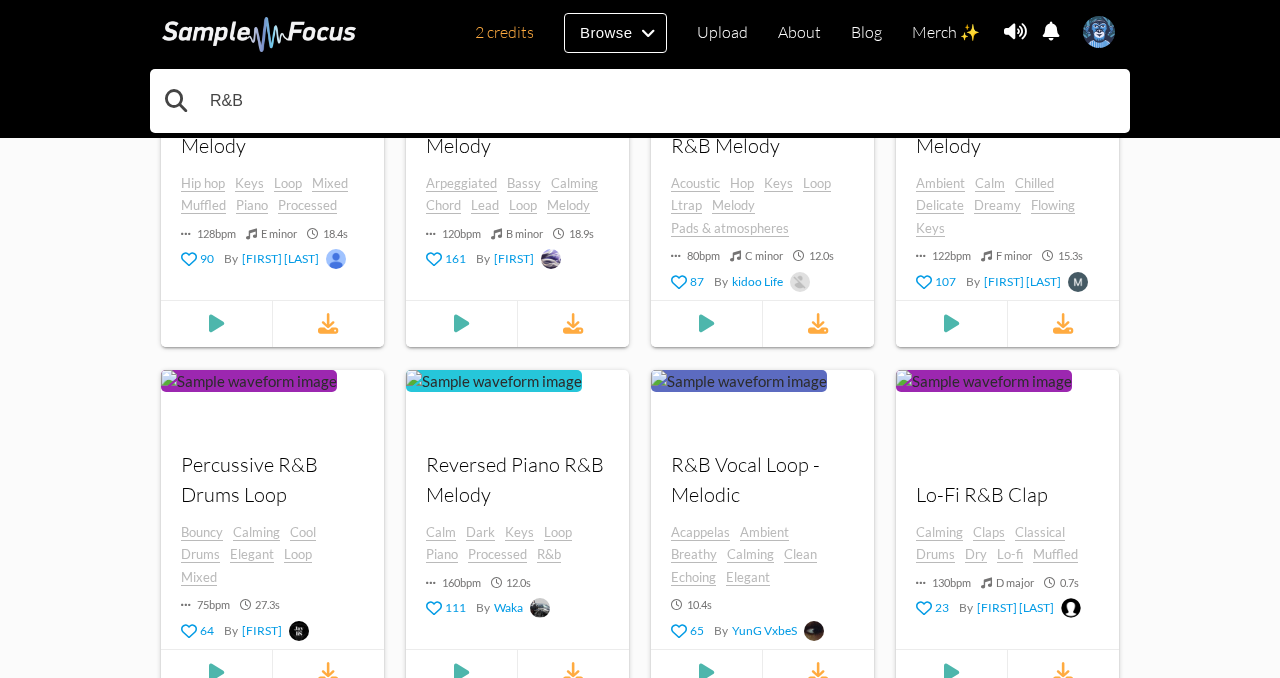 click on "R&B" at bounding box center (640, 101) 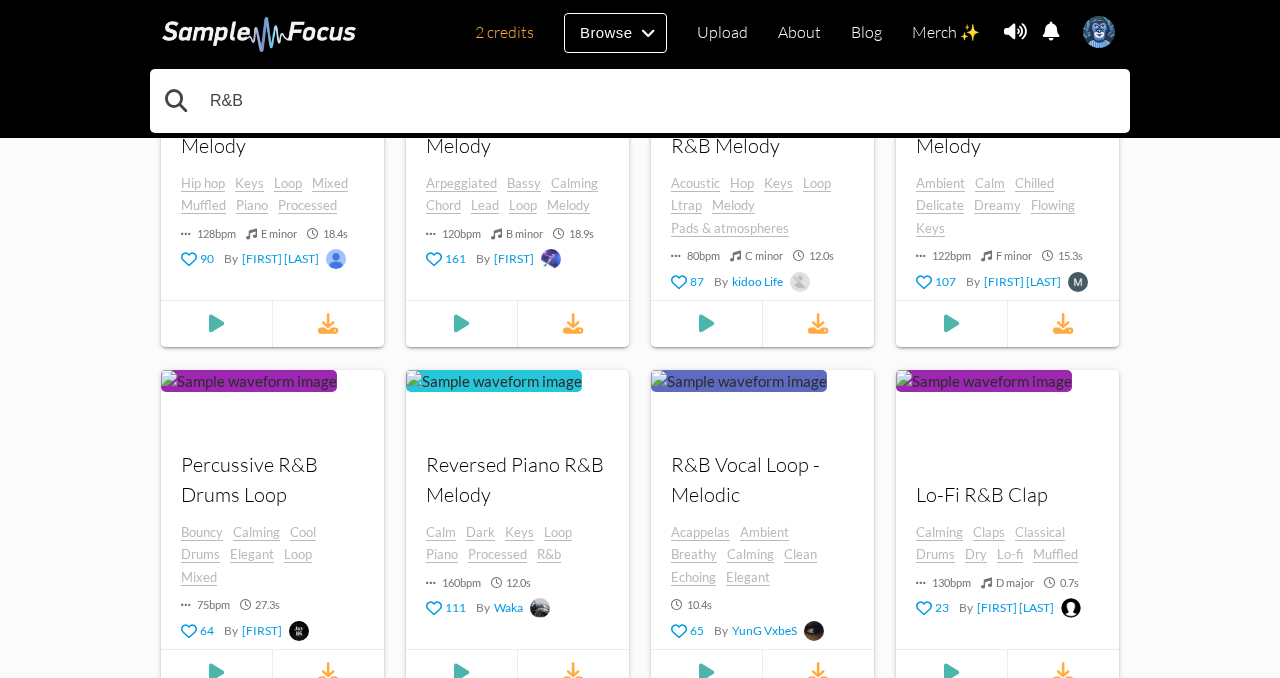 click on "R&B" at bounding box center (640, 101) 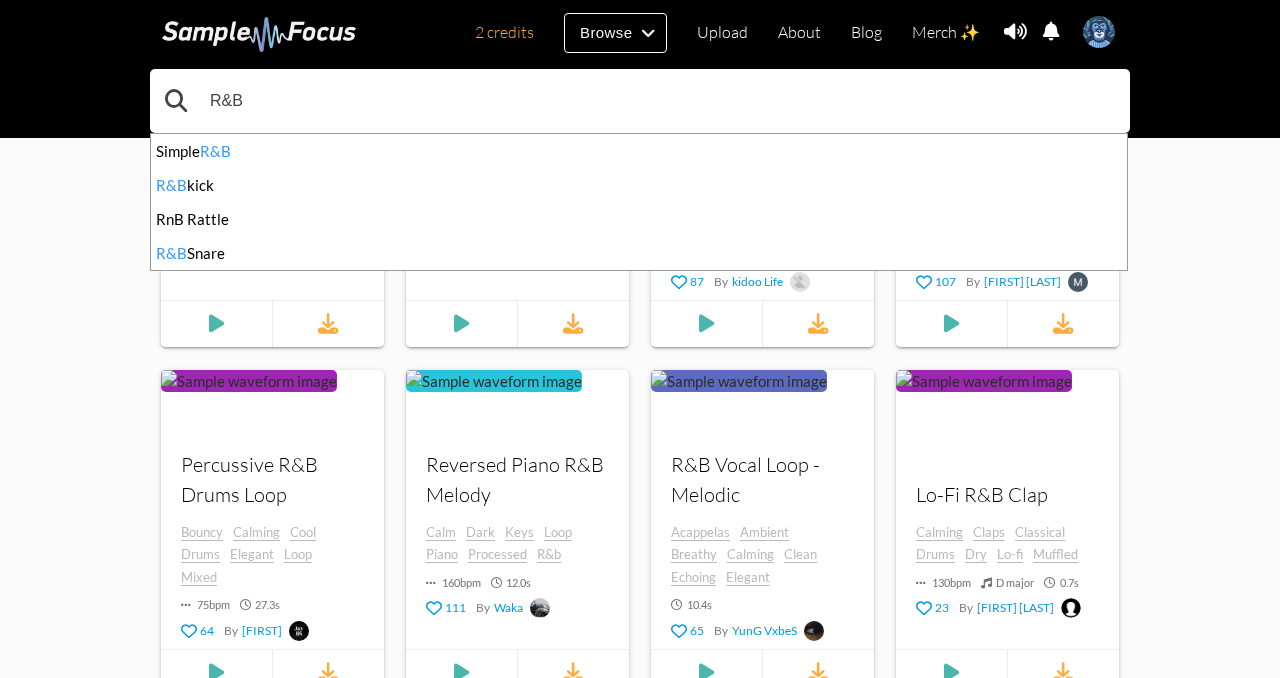 click on "R&B" at bounding box center (640, 101) 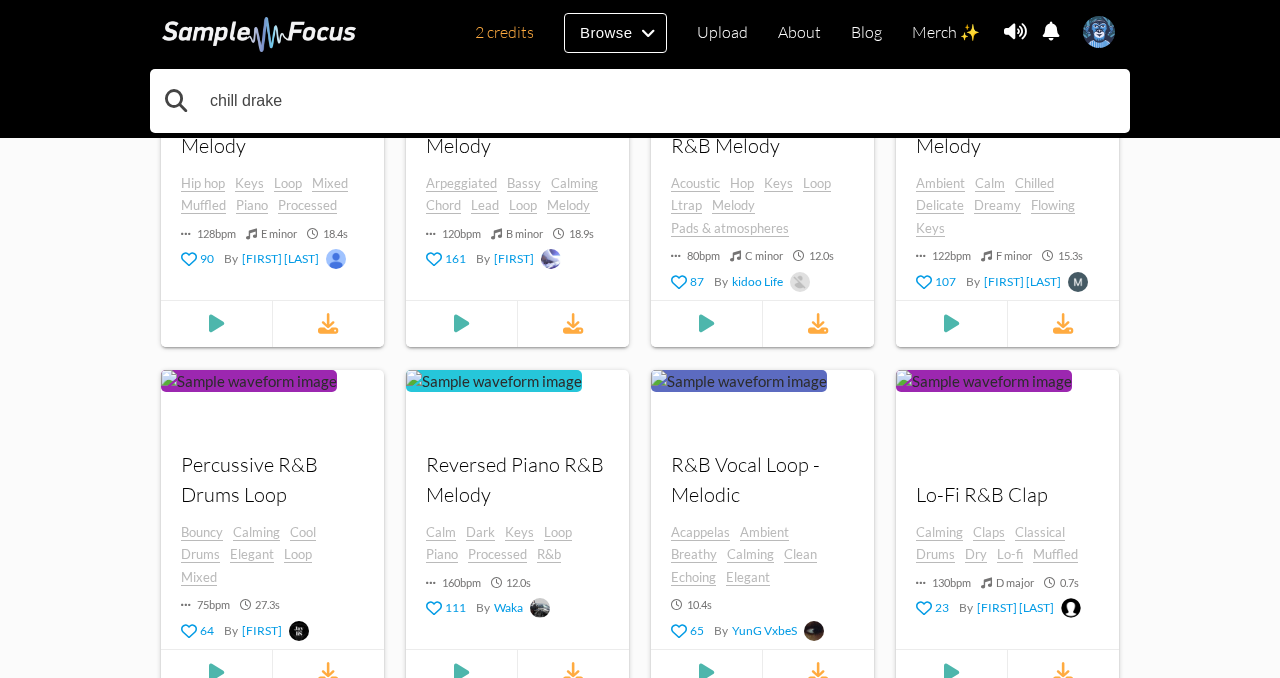 type on "chill drake" 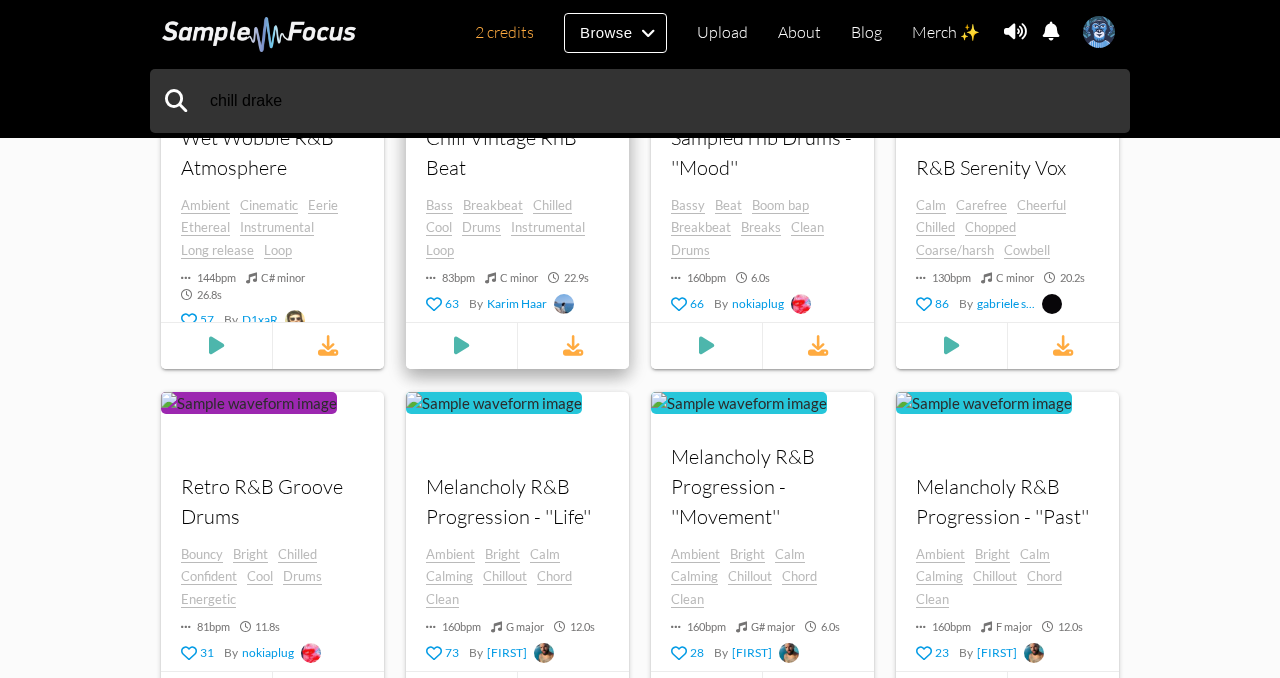 scroll, scrollTop: 5583, scrollLeft: 0, axis: vertical 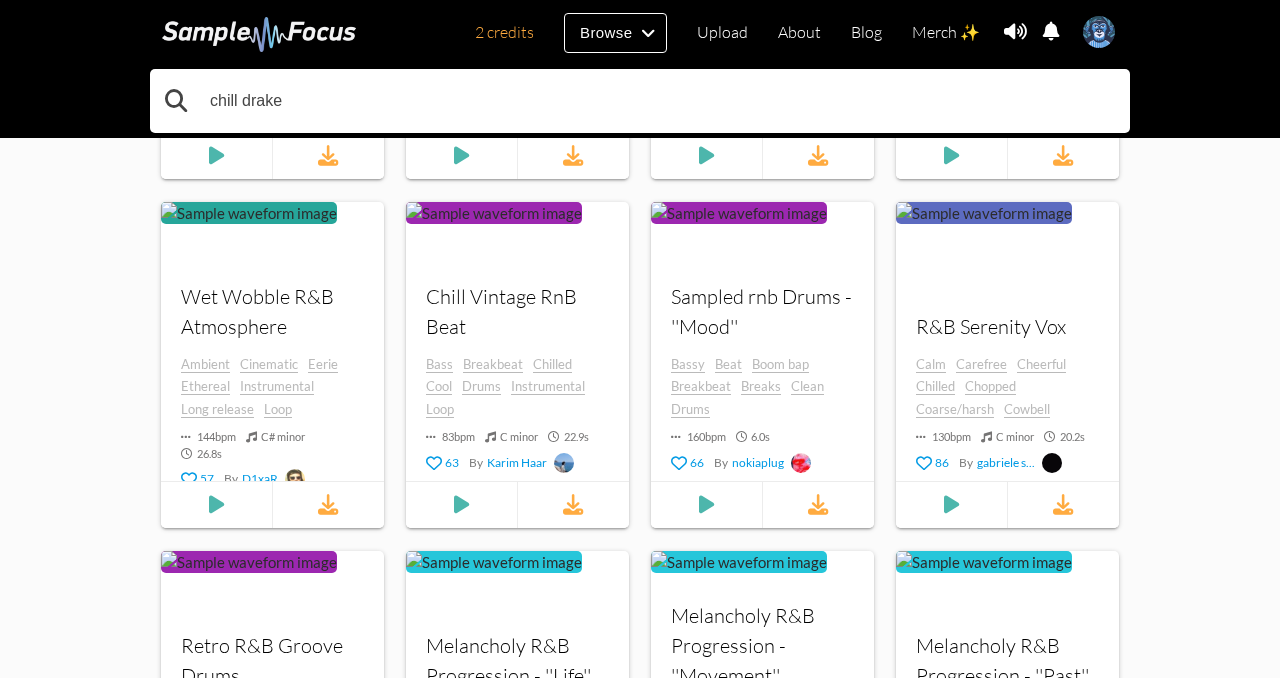 click on "chill drake" at bounding box center [640, 101] 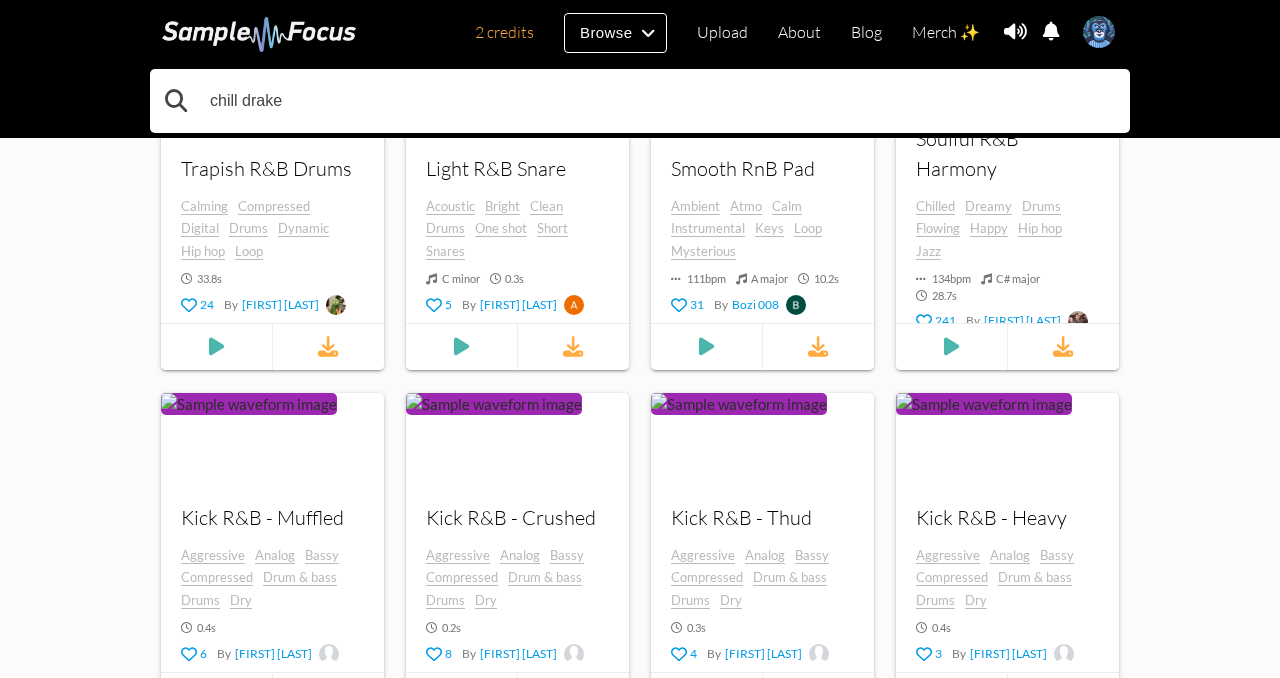 scroll, scrollTop: 3418, scrollLeft: 0, axis: vertical 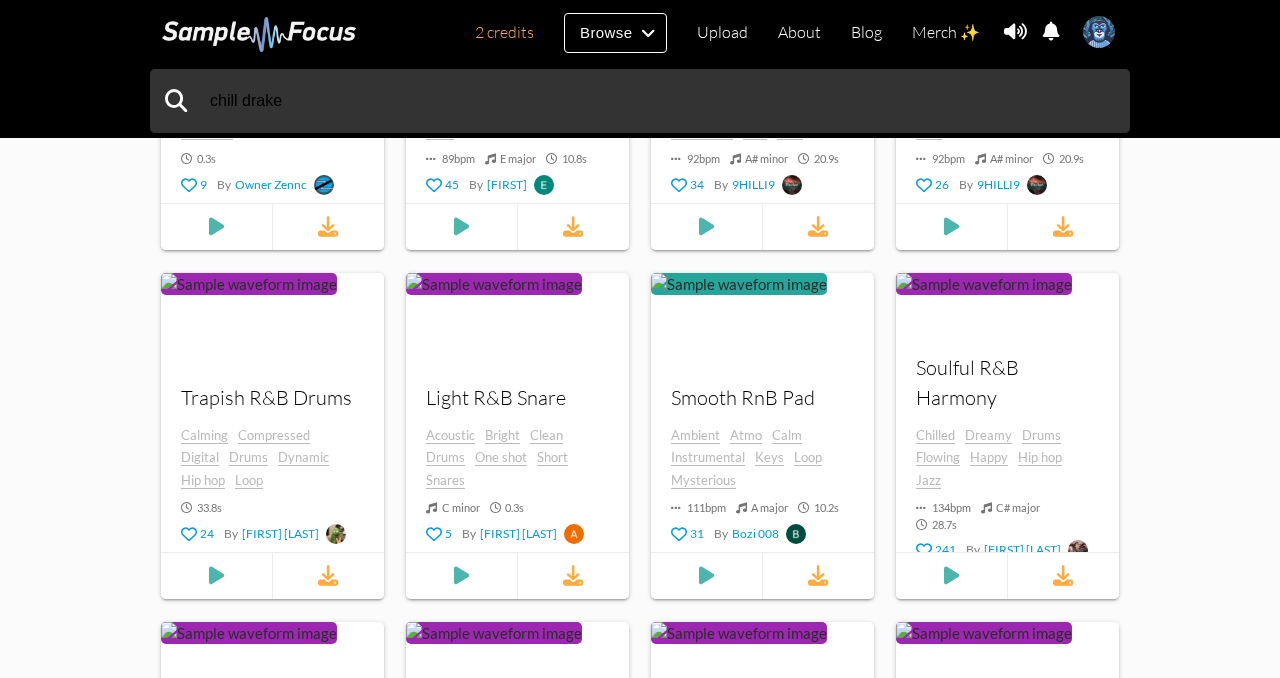 click on "chill drake
"Old School" - Funky West Coast Bassline Serial Chiller Synth Violin Chiller: Phantom Echoes
10,000    search results for " R&B " Tempo (BPM) 0 200 Duration (secs) 0 122.6 Key Any Any ​ Mode Any Any ​ Sort By Newest Newest ​ Include Tags Click or search here to add more tag filters Exclude Tags Click or search here to add more tag filters Collections R B Vocals 75 samples R B Vocals Your browser does not support the audio  element. Your browser does not support the audio  element. Your browser does not support the audio  element. +  72  more  samples R B Kicks Analog Drum 37 samples R B Kicks Analog Drum Your browser does not support the audio  element. Your browser does not support the audio  element. Your browser does not support the audio  element. +  34  more  samples R B Melancholic Piano Harmonies 39 samples audio  element. audio +  8" at bounding box center [640, 557] 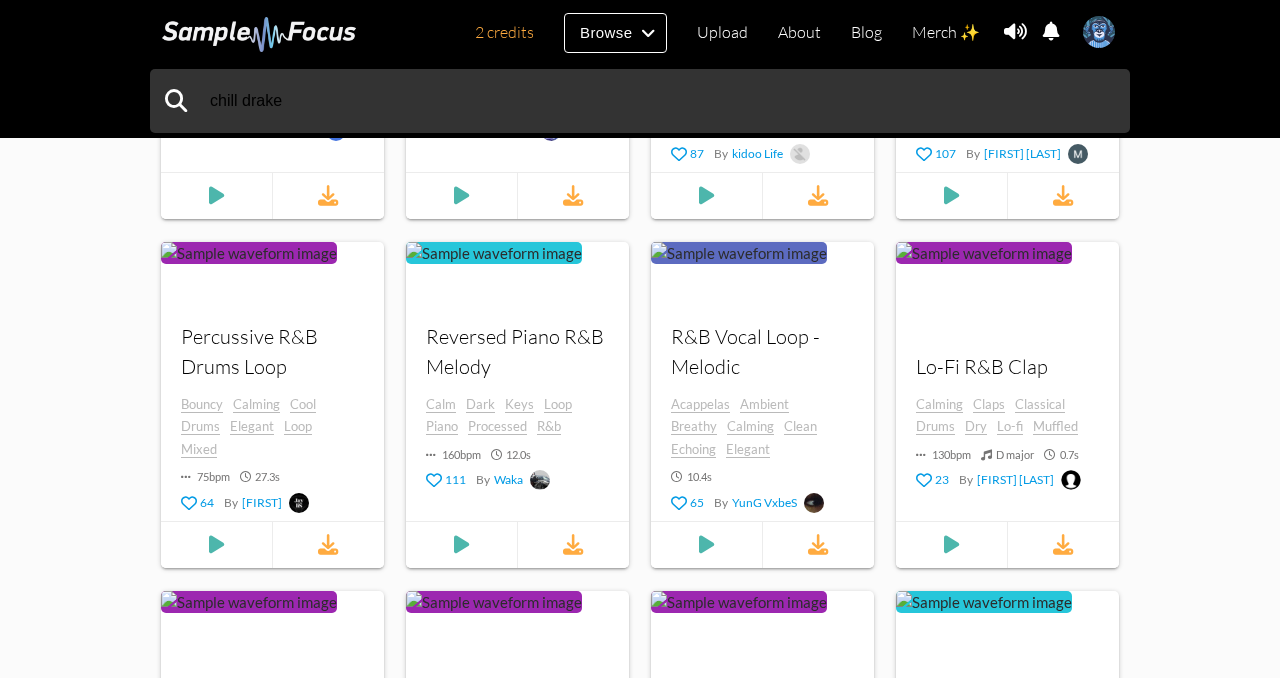 scroll, scrollTop: 7538, scrollLeft: 0, axis: vertical 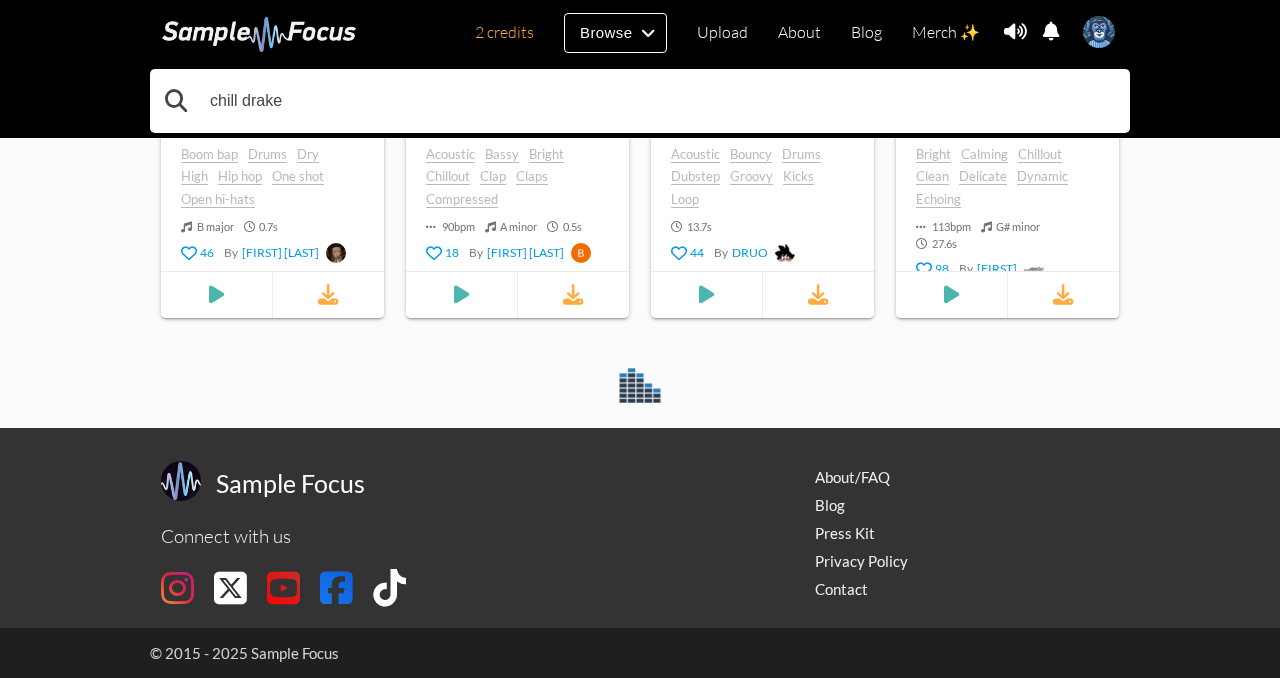 click on "chill drake" at bounding box center (640, 101) 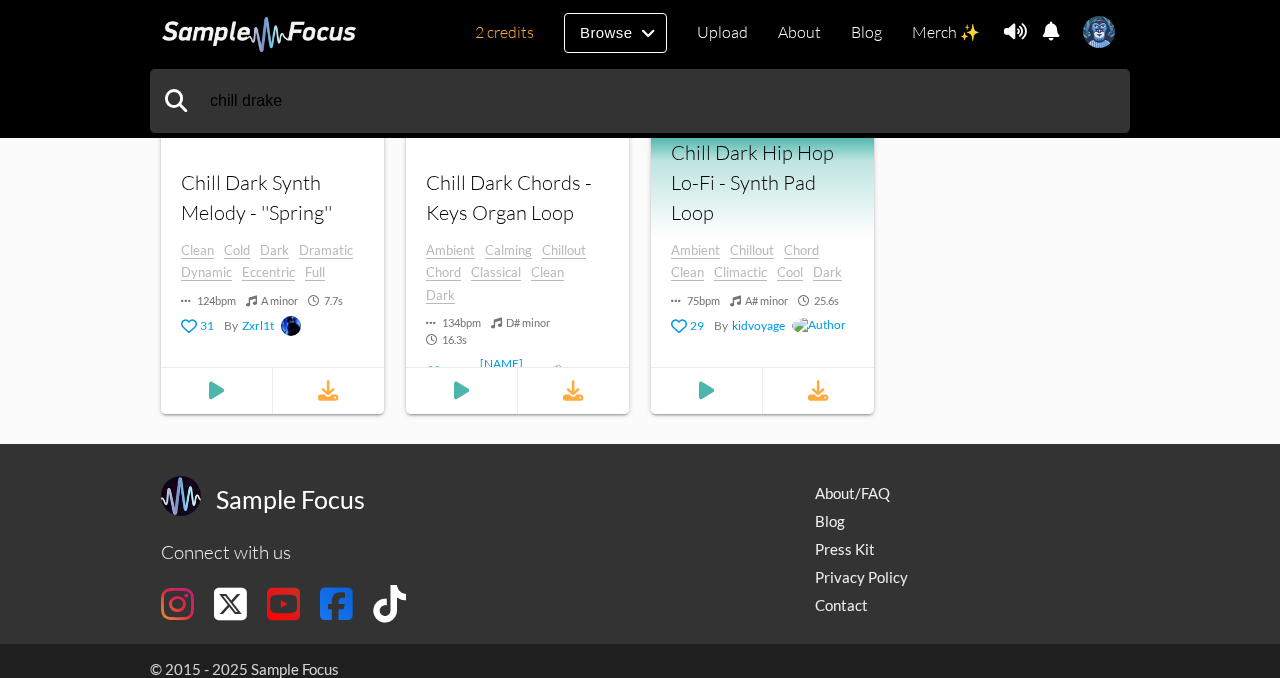 scroll, scrollTop: 1069, scrollLeft: 0, axis: vertical 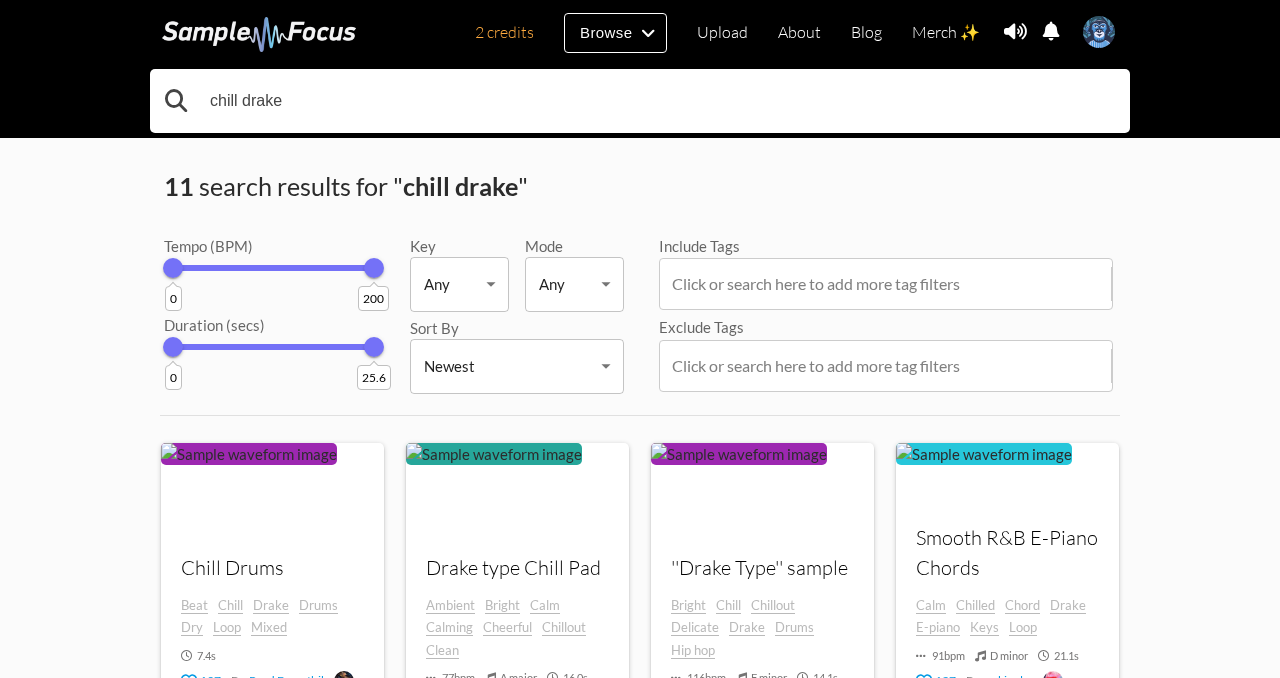click on "chill drake" at bounding box center (640, 101) 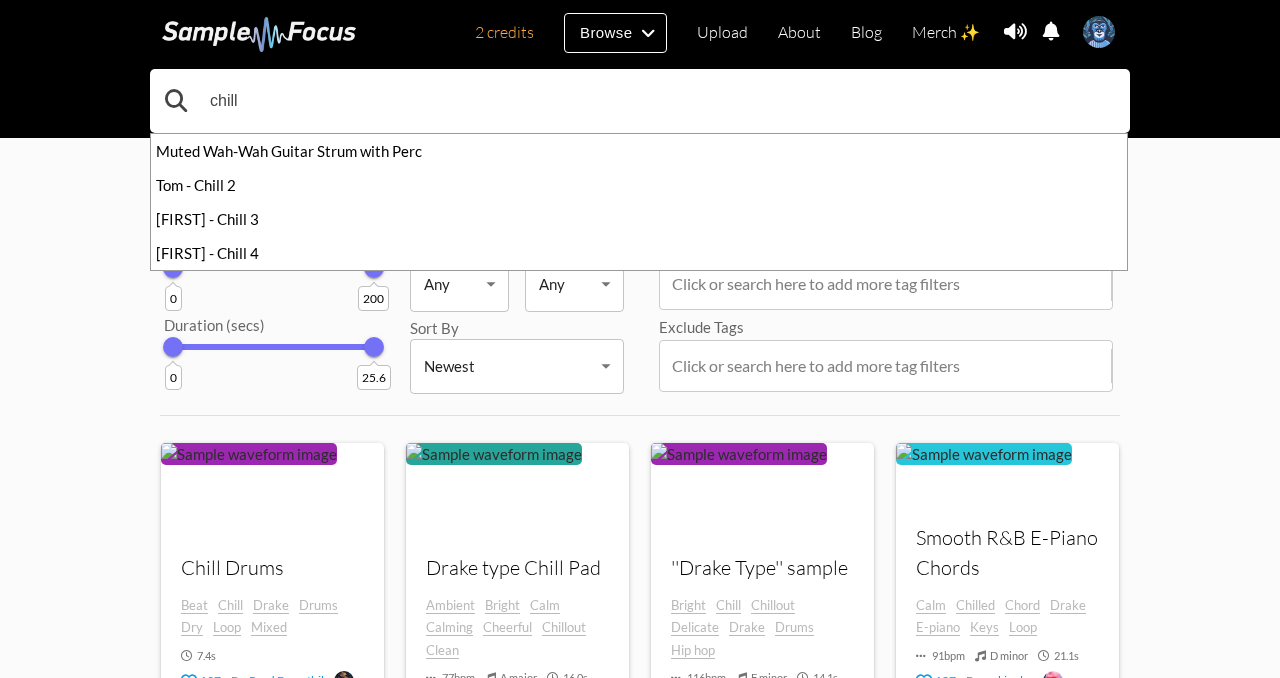 type on "chill" 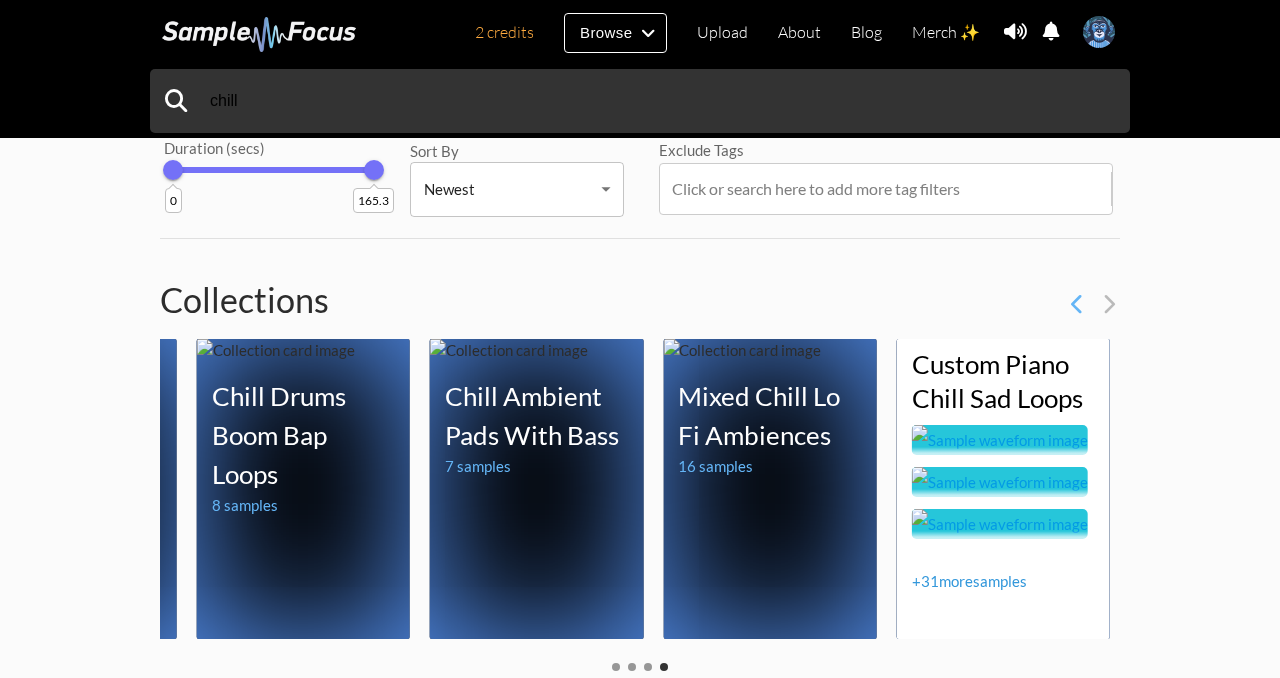 scroll, scrollTop: 0, scrollLeft: 0, axis: both 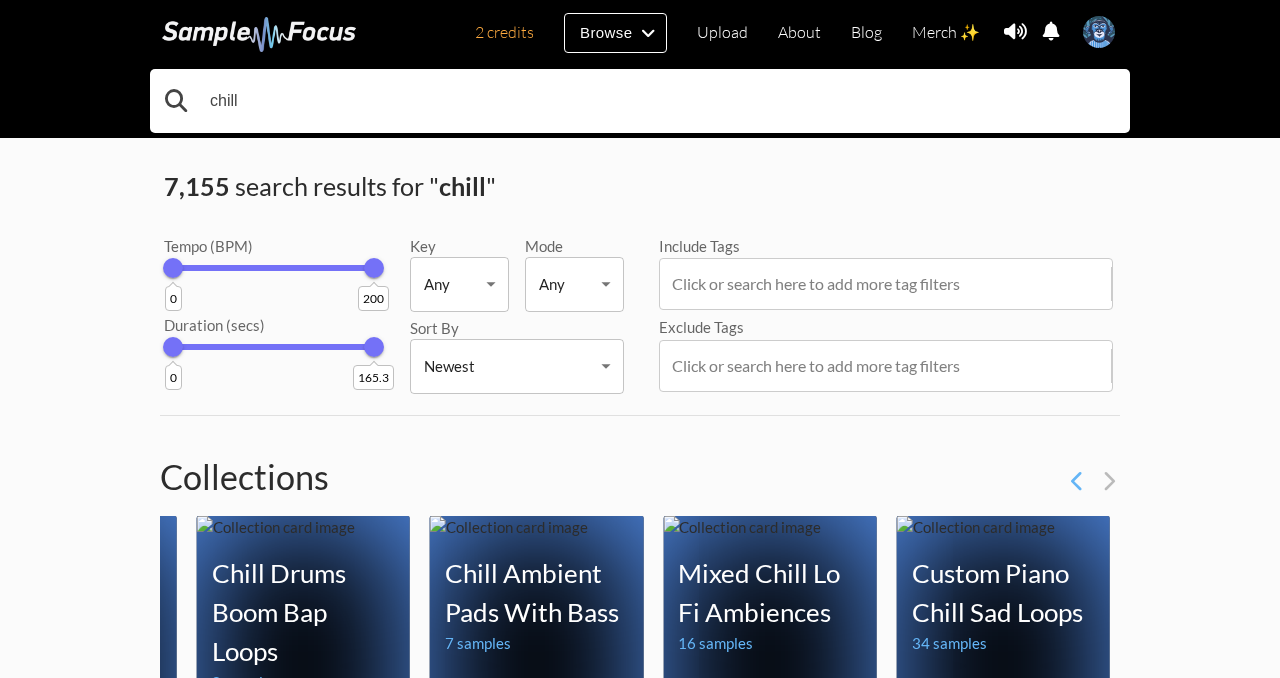 click on "chill" at bounding box center (640, 101) 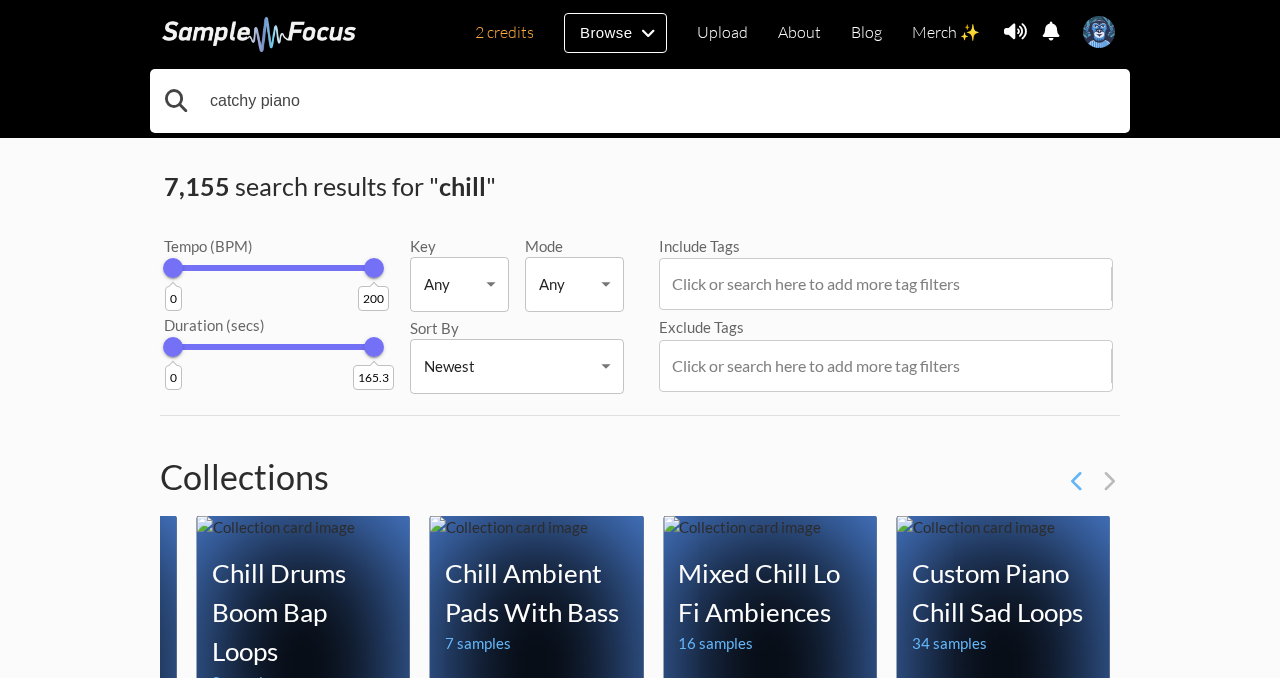 type on "catchy piano" 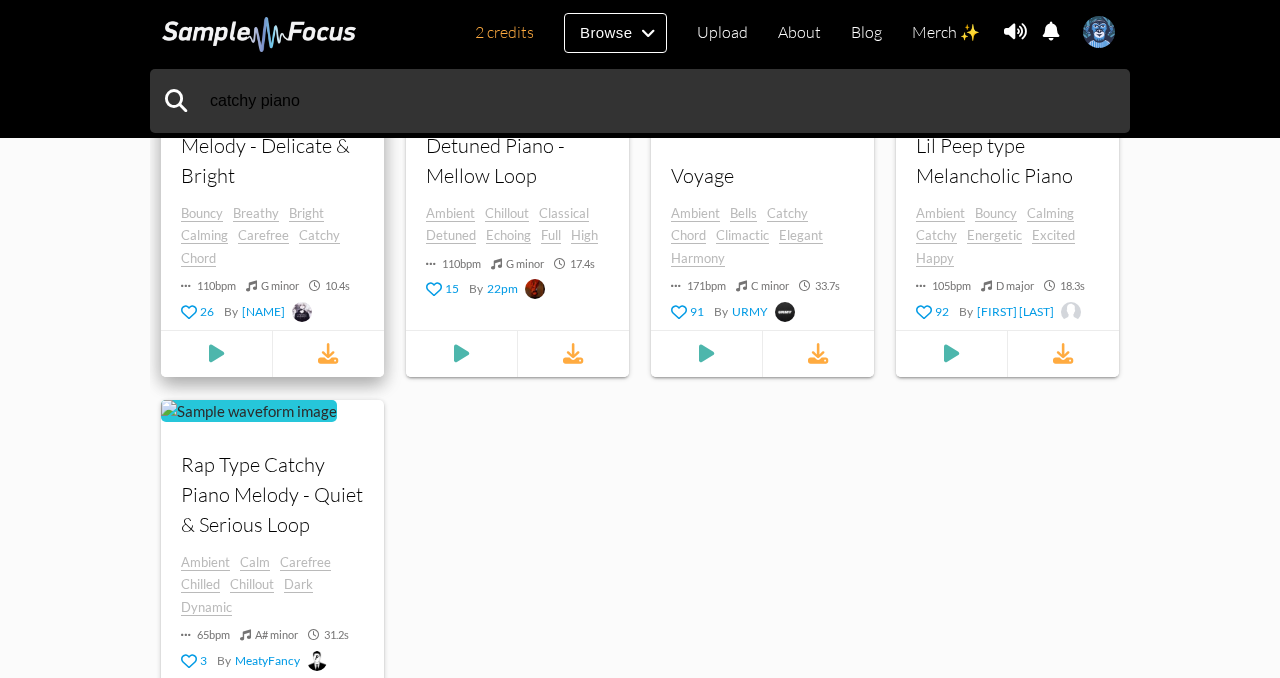 scroll, scrollTop: 758, scrollLeft: 0, axis: vertical 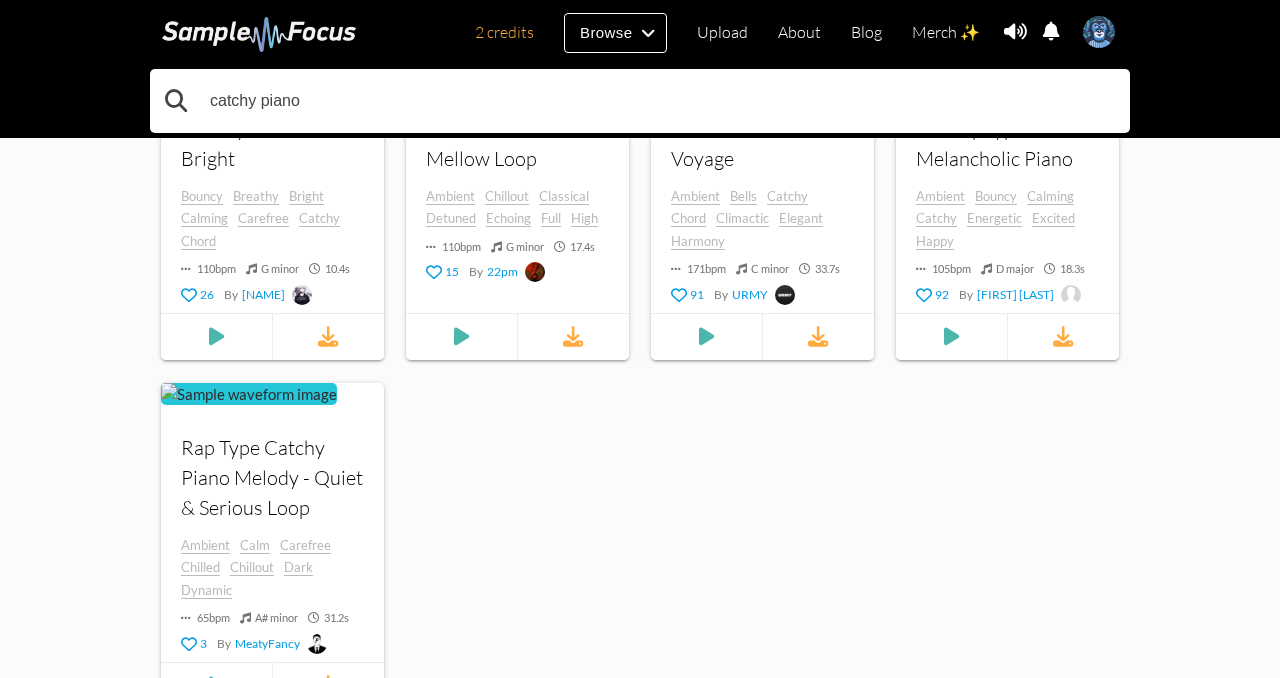 click on "catchy piano" at bounding box center [640, 101] 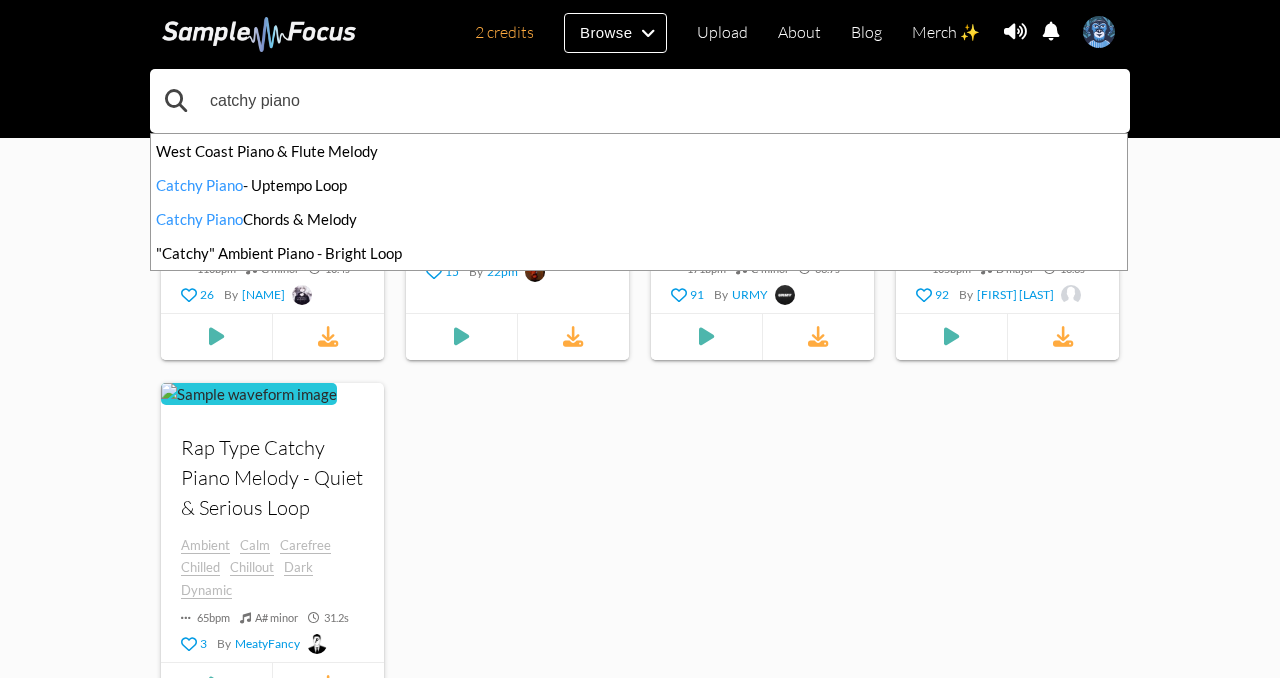 click on "catchy piano" at bounding box center (640, 101) 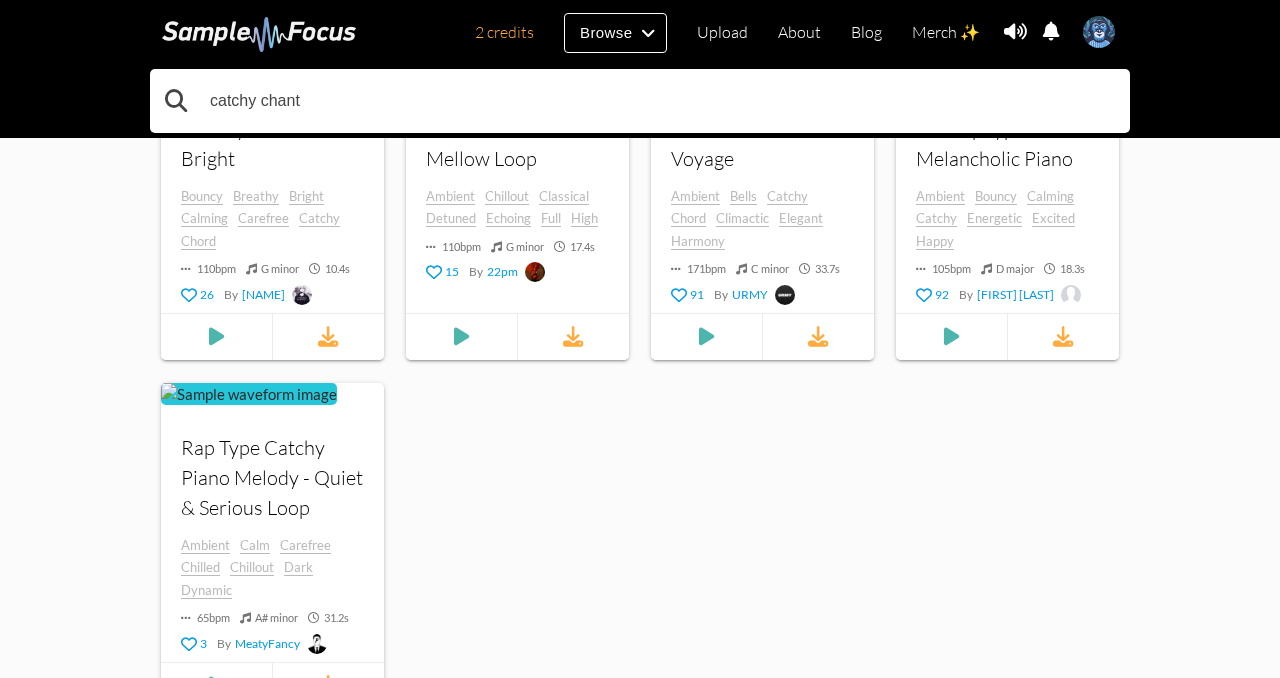 type on "catchy chant" 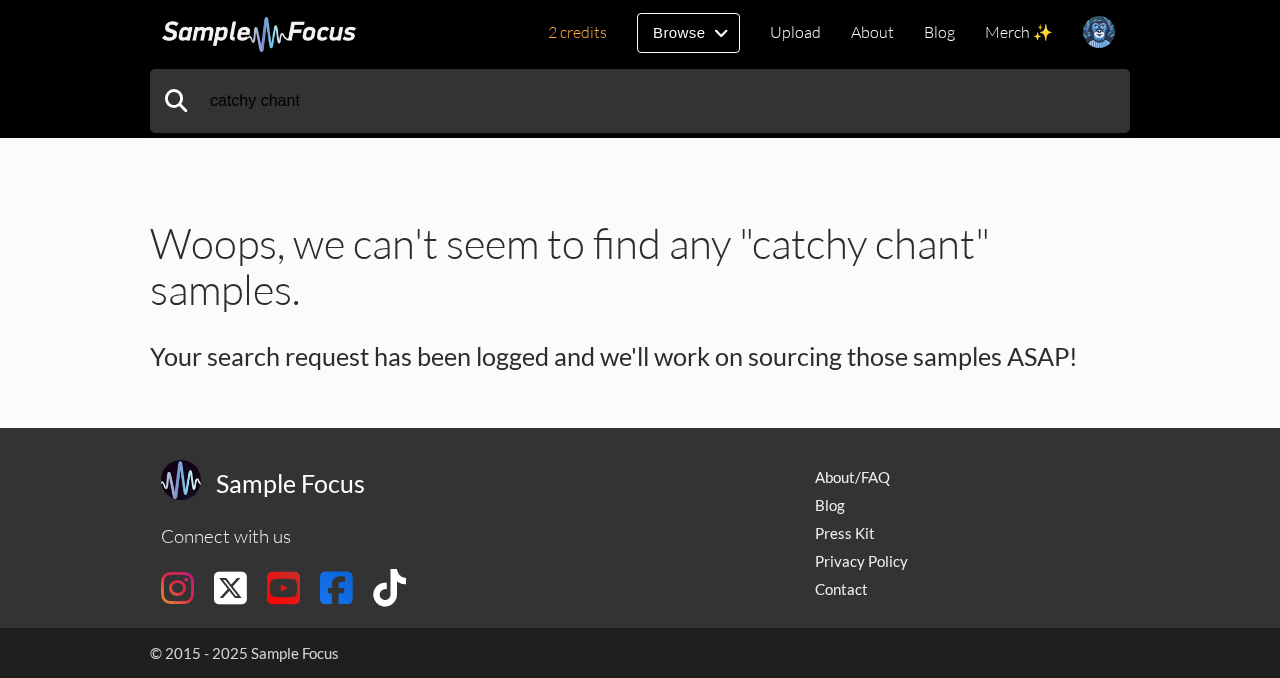 scroll, scrollTop: 0, scrollLeft: 0, axis: both 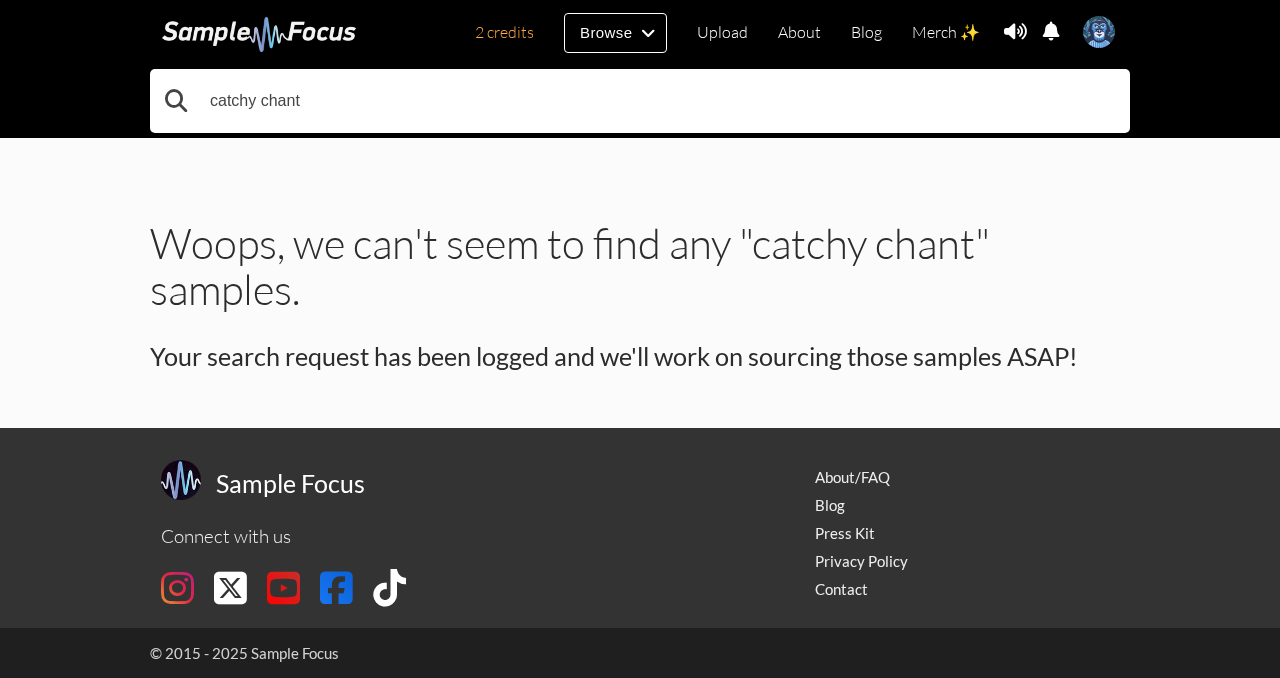 click on "catchy chant" at bounding box center [640, 101] 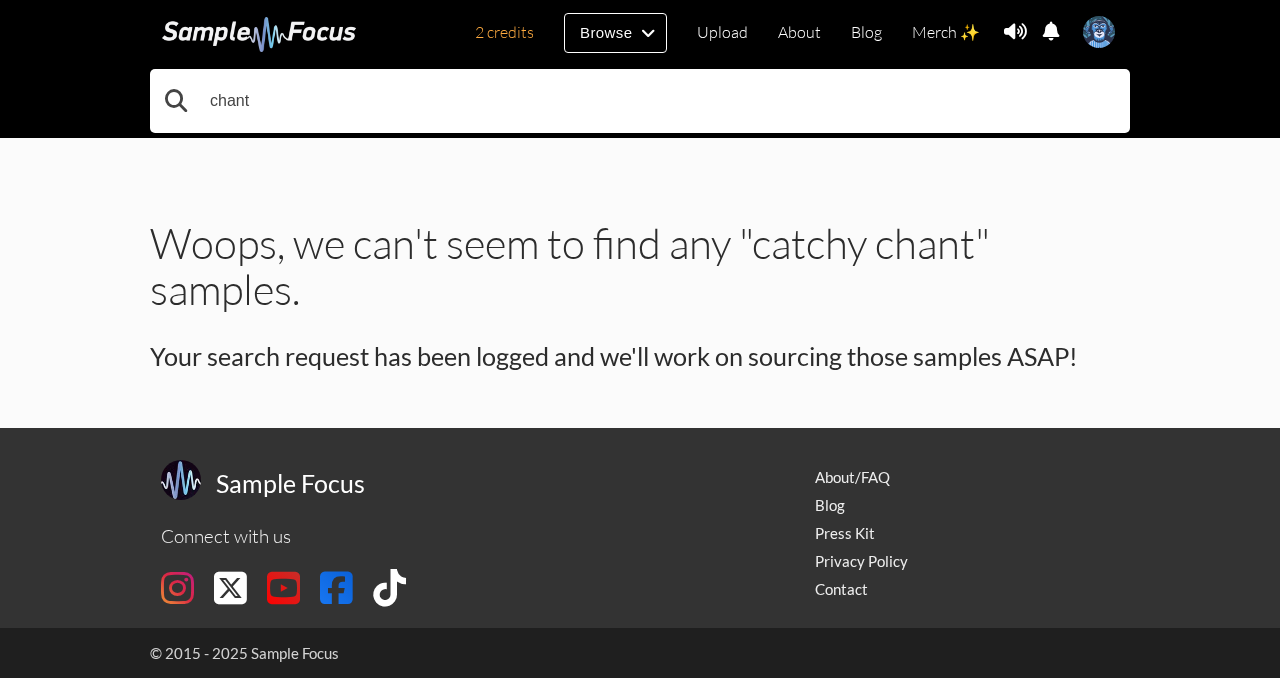 type on "chant" 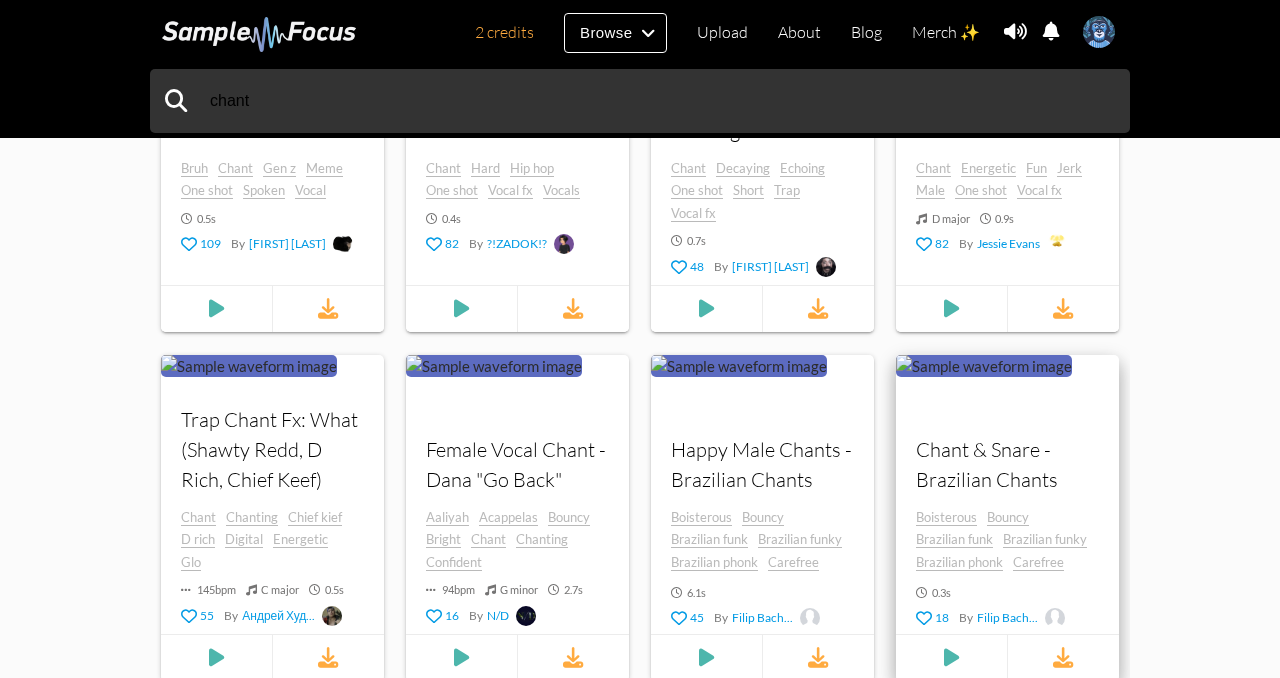 scroll, scrollTop: 2283, scrollLeft: 0, axis: vertical 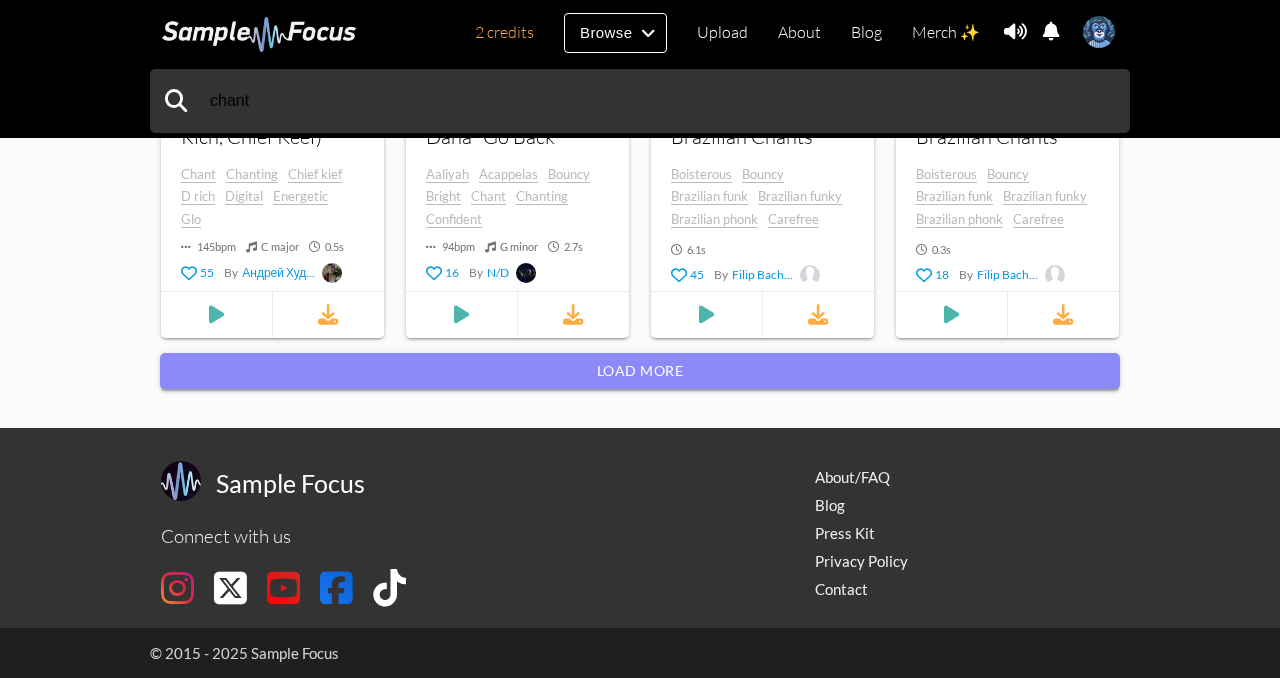 click on "Load more" at bounding box center [640, 371] 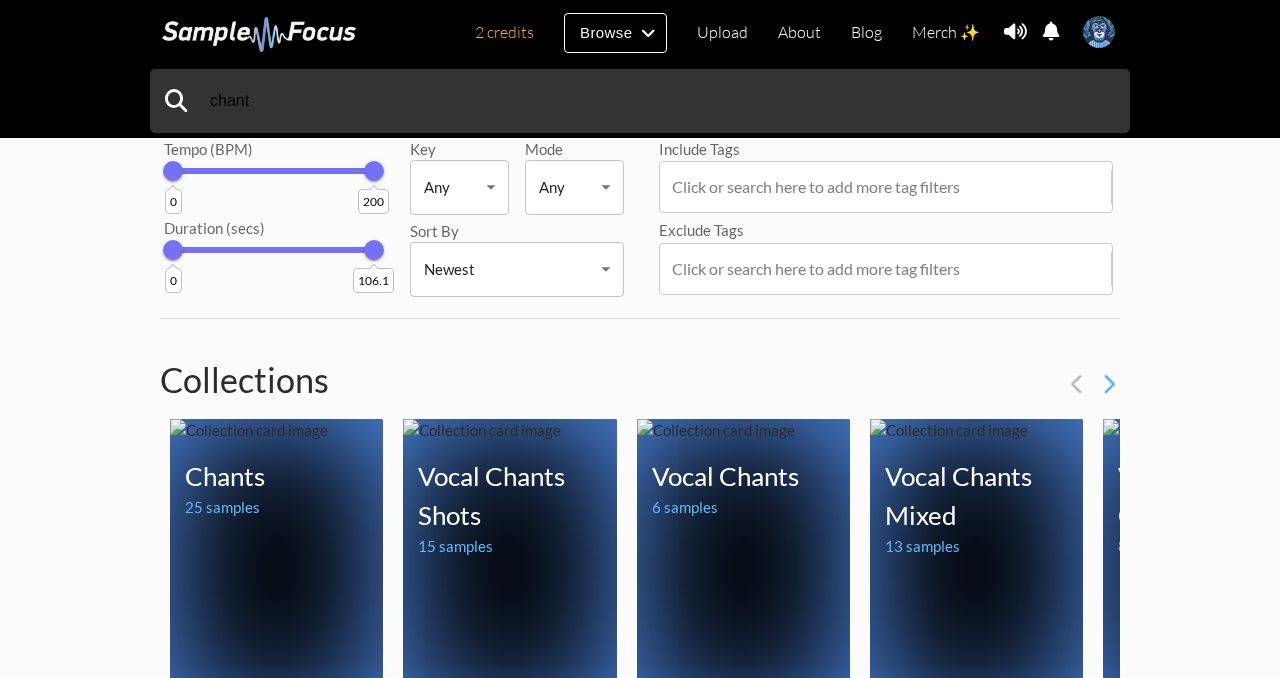 scroll, scrollTop: 0, scrollLeft: 0, axis: both 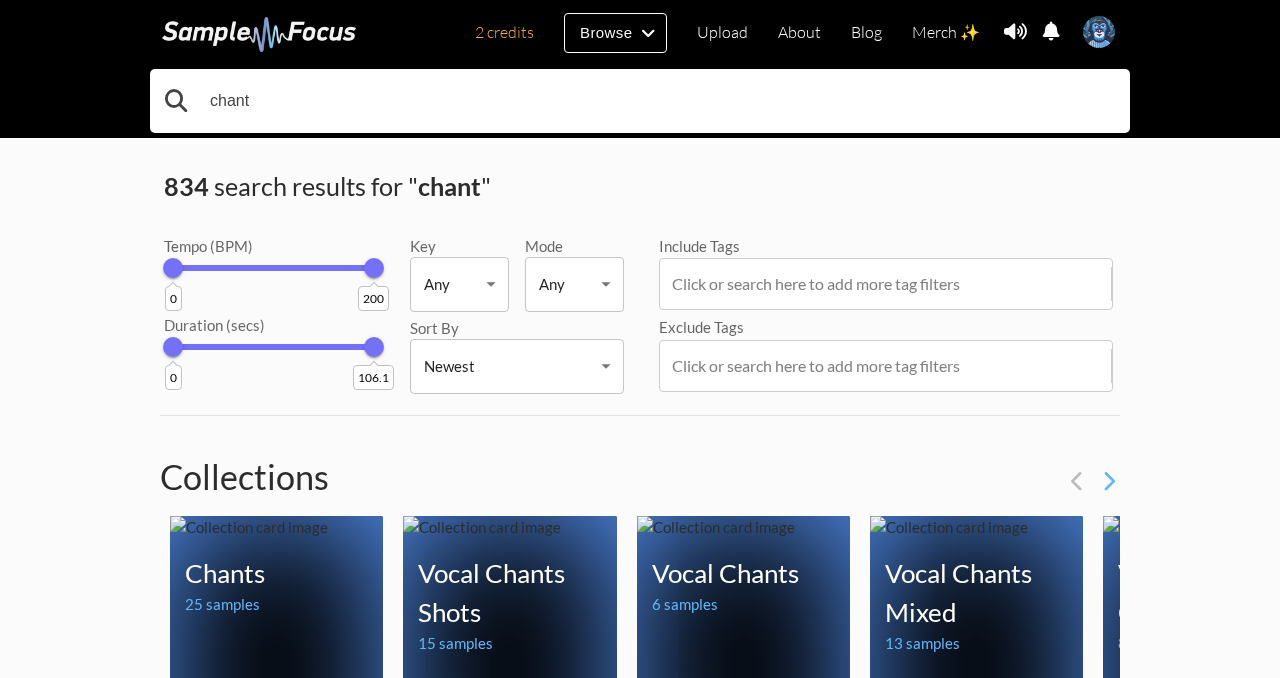 click on "chant" at bounding box center [640, 101] 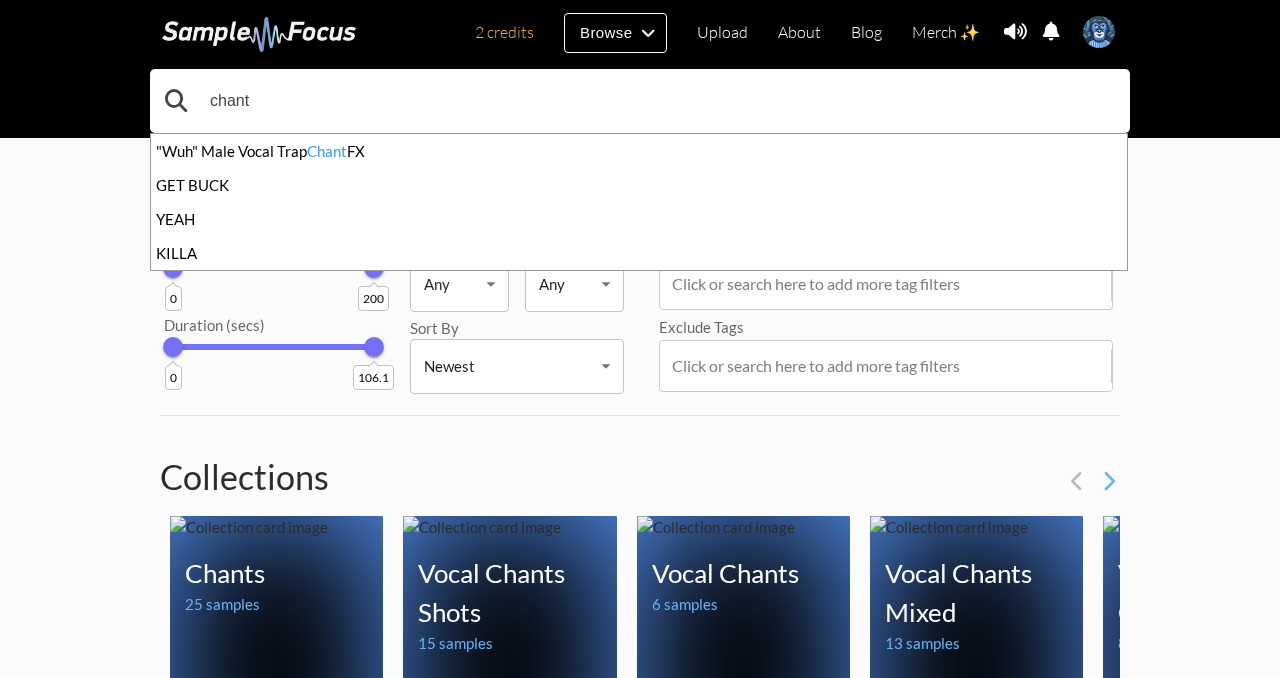click on "chant" at bounding box center [640, 101] 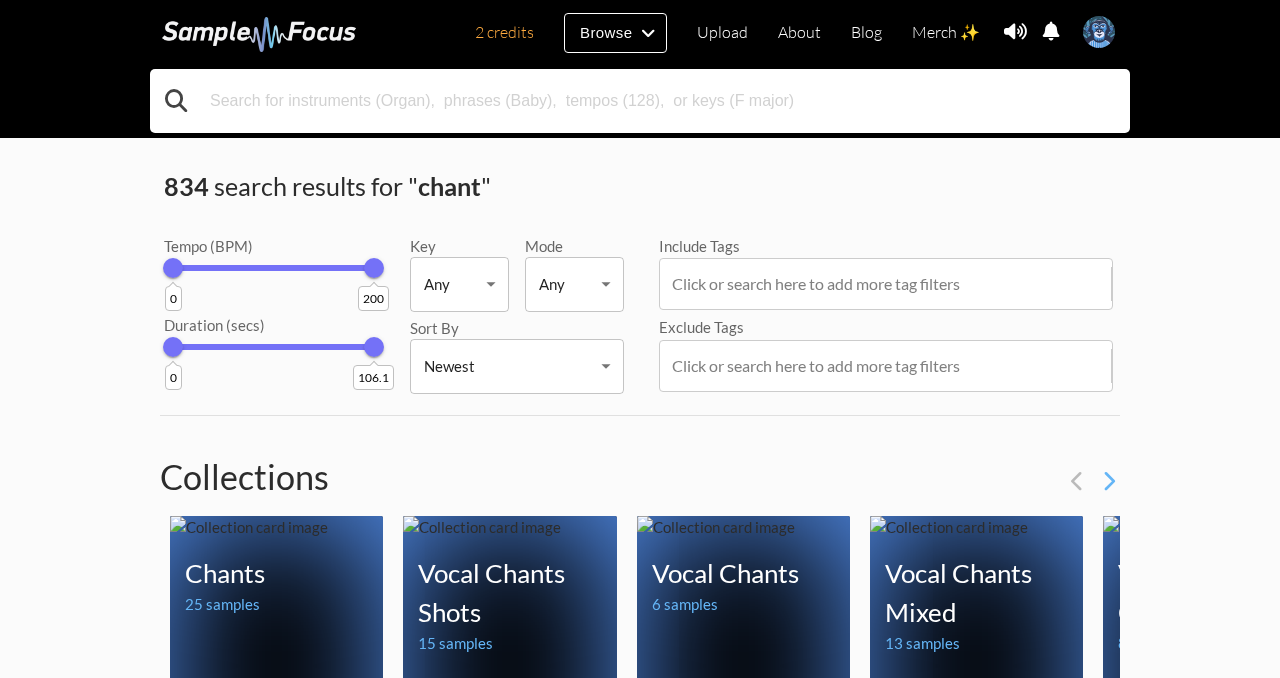 type 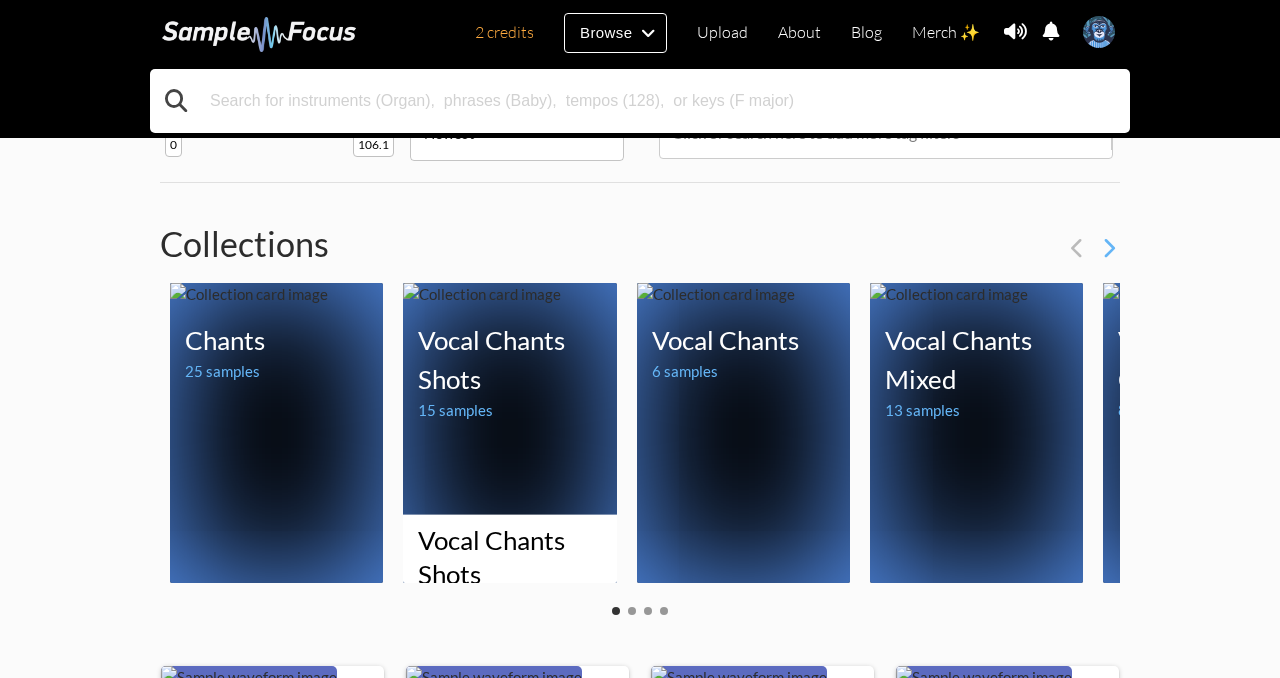 scroll, scrollTop: 312, scrollLeft: 0, axis: vertical 